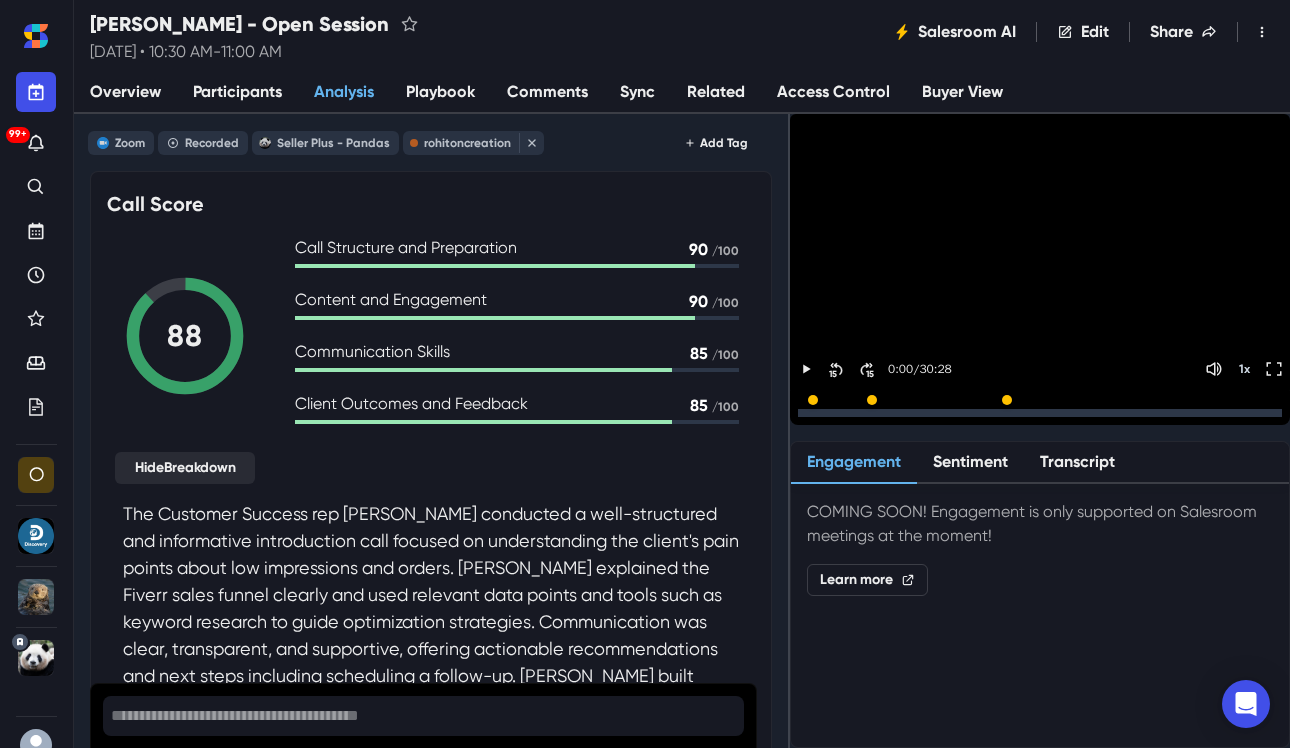 scroll, scrollTop: 0, scrollLeft: 0, axis: both 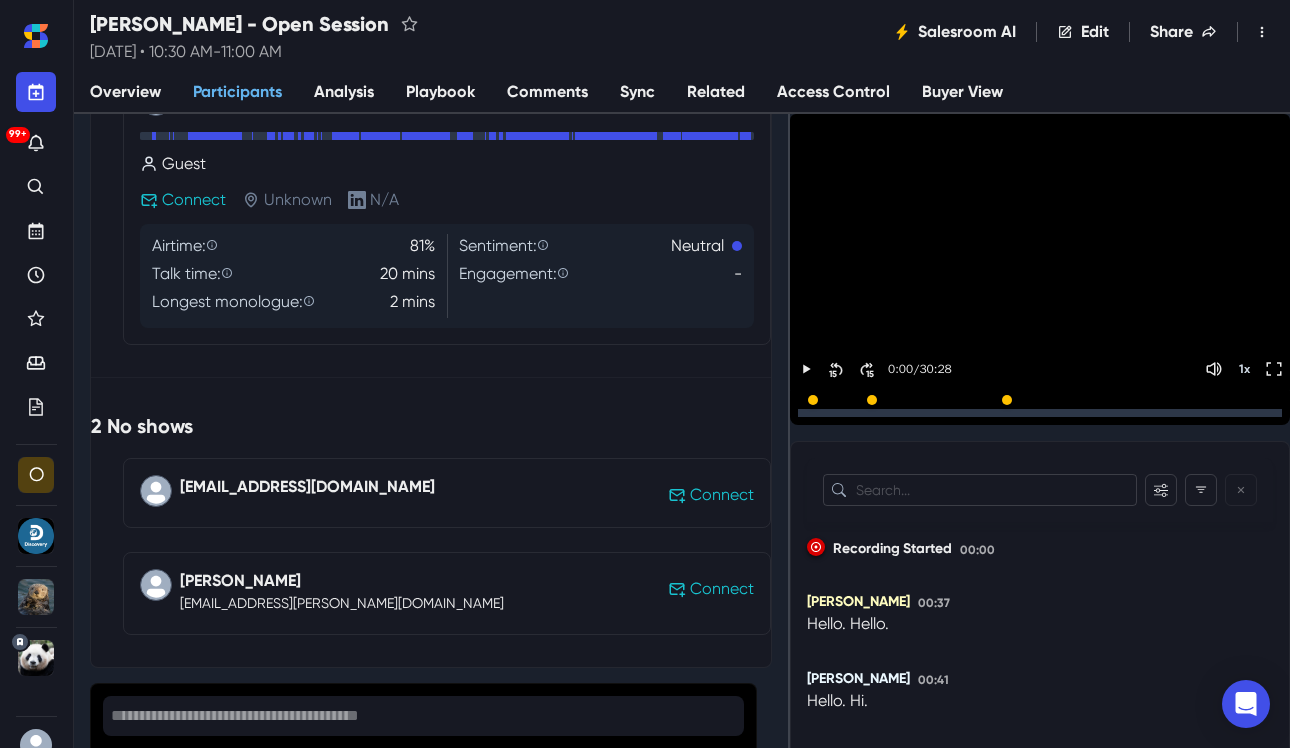 drag, startPoint x: 441, startPoint y: 491, endPoint x: 187, endPoint y: 496, distance: 254.04921 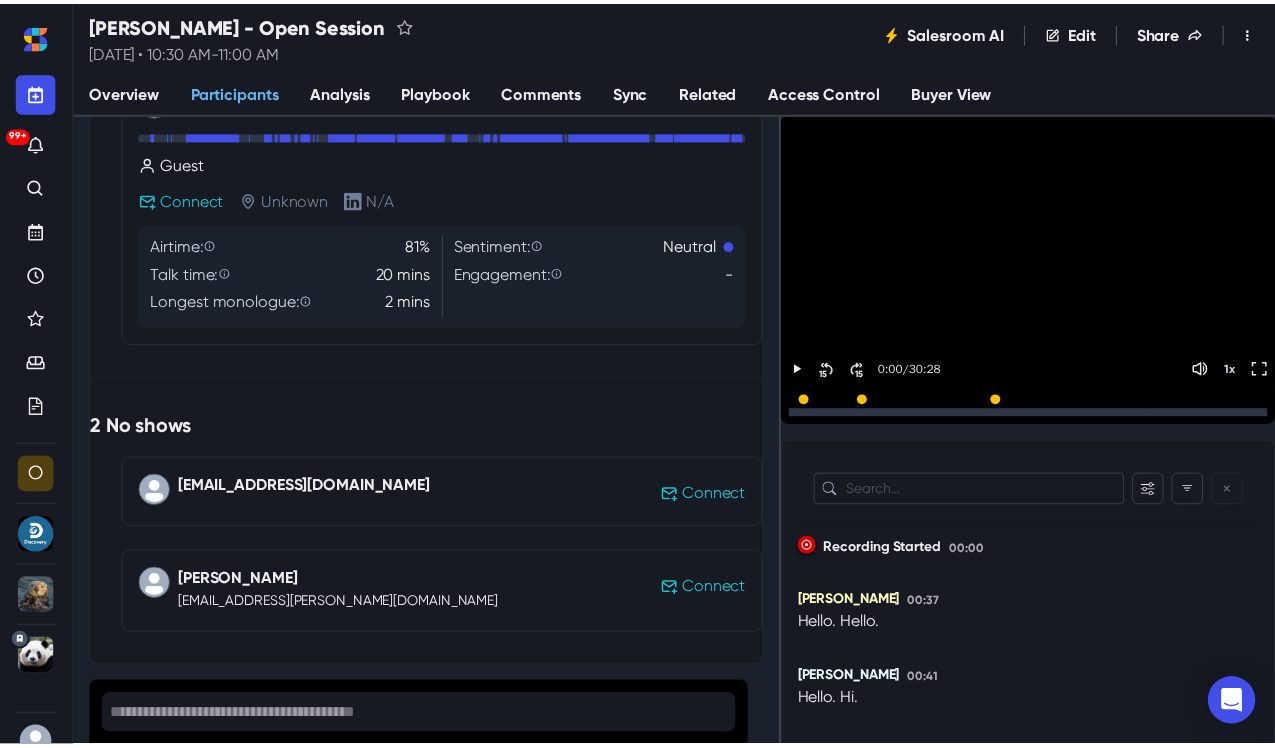 scroll, scrollTop: 0, scrollLeft: 0, axis: both 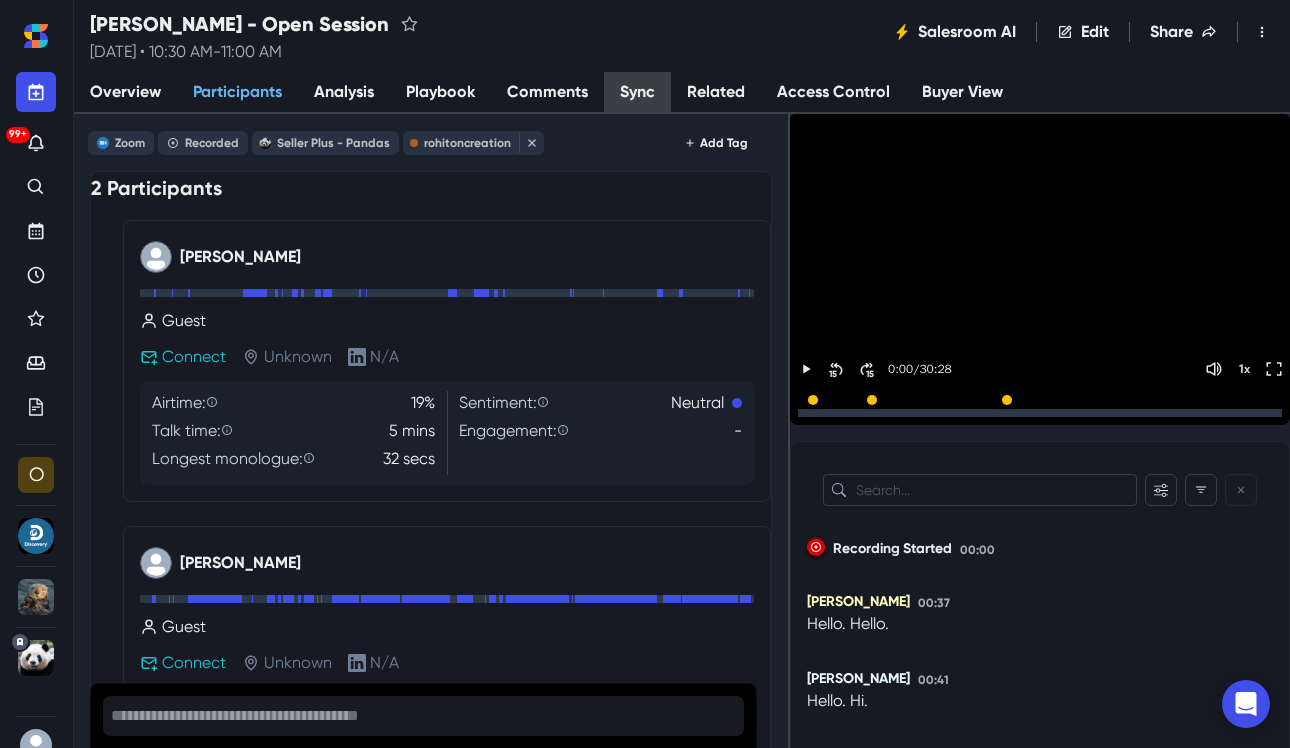 click on "Sync" at bounding box center [637, 93] 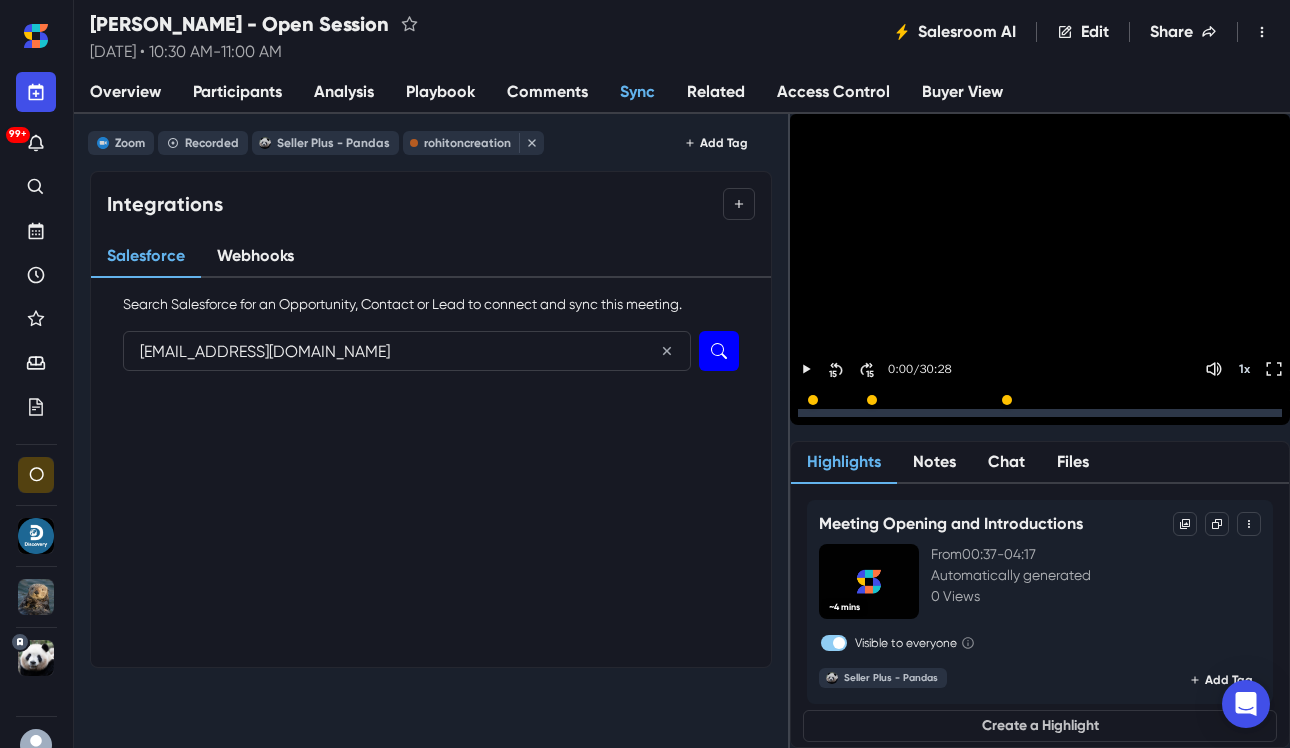 type on "[EMAIL_ADDRESS][DOMAIN_NAME]" 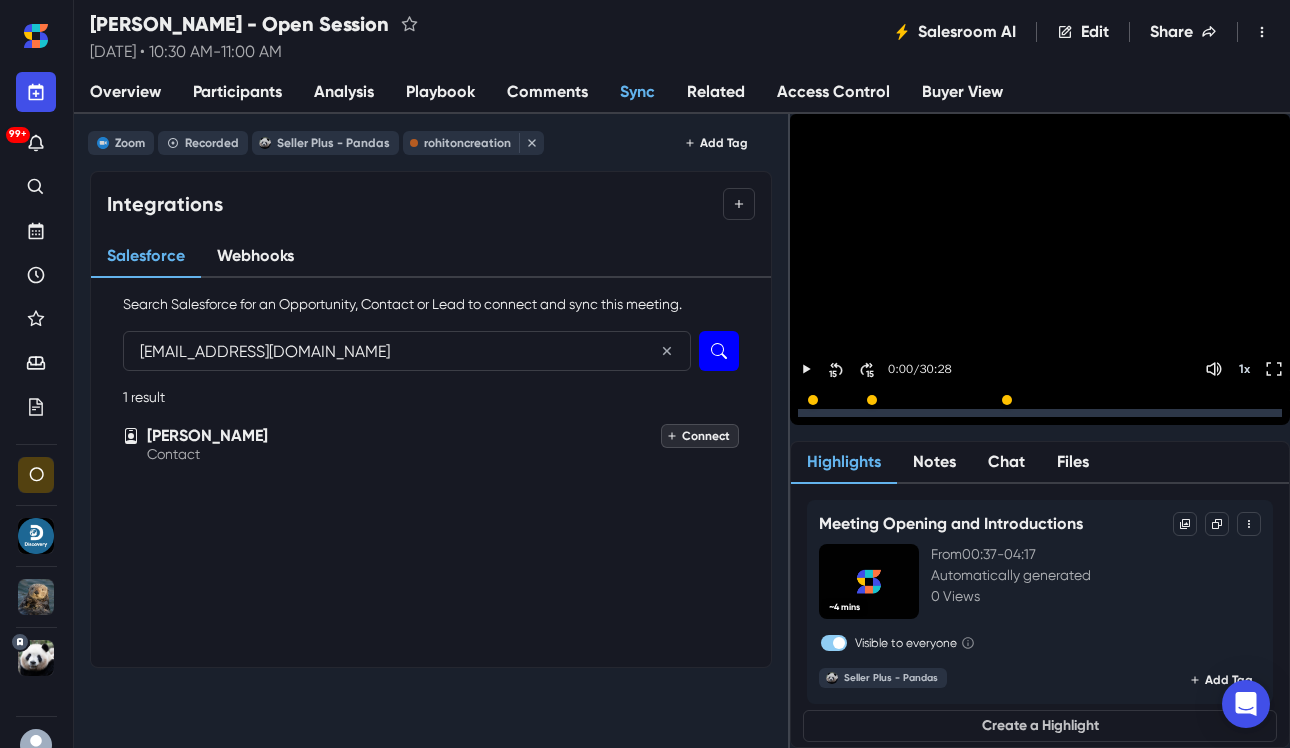 click on "Connect" at bounding box center [700, 436] 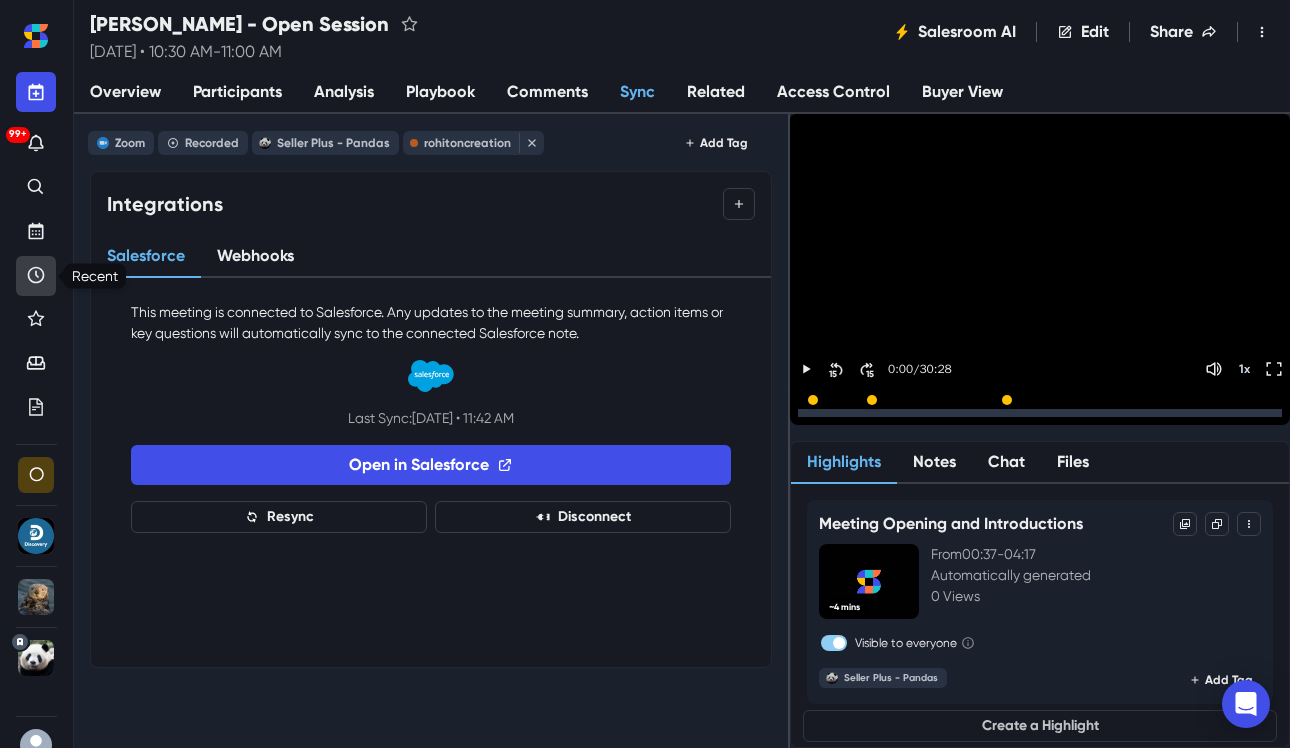 click 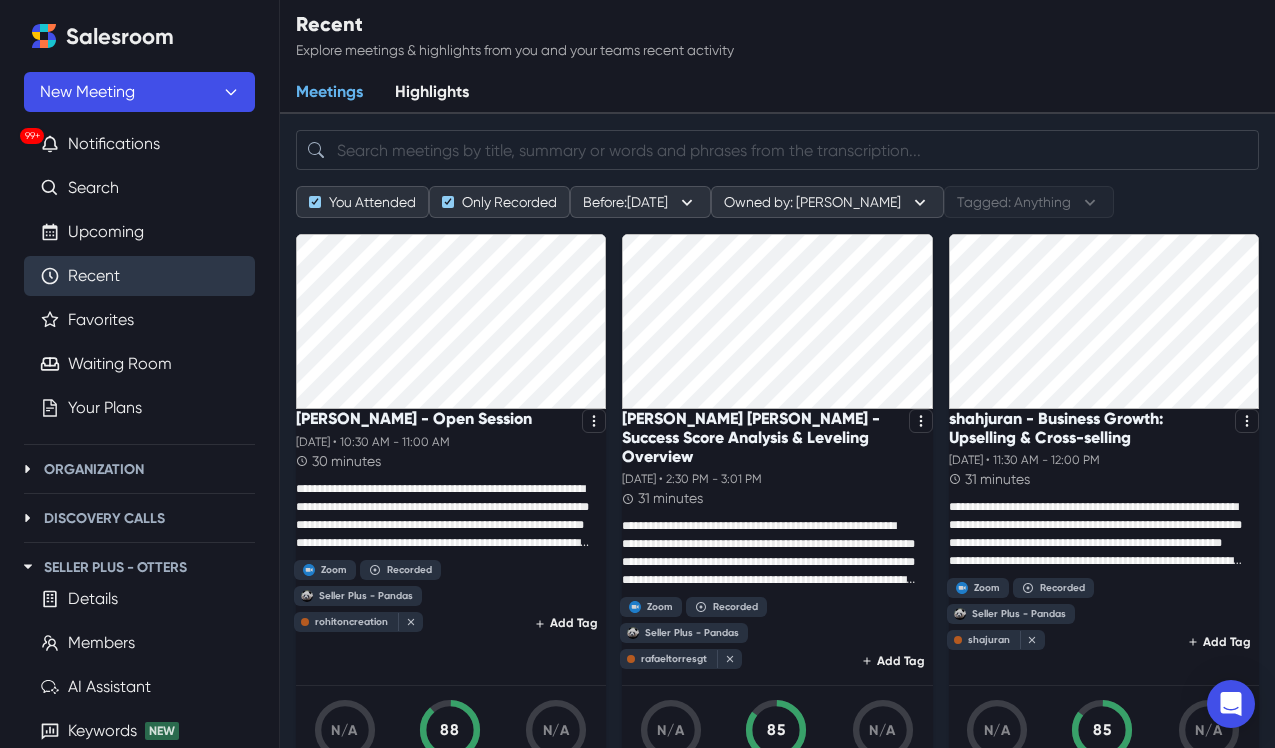 scroll, scrollTop: 47, scrollLeft: 0, axis: vertical 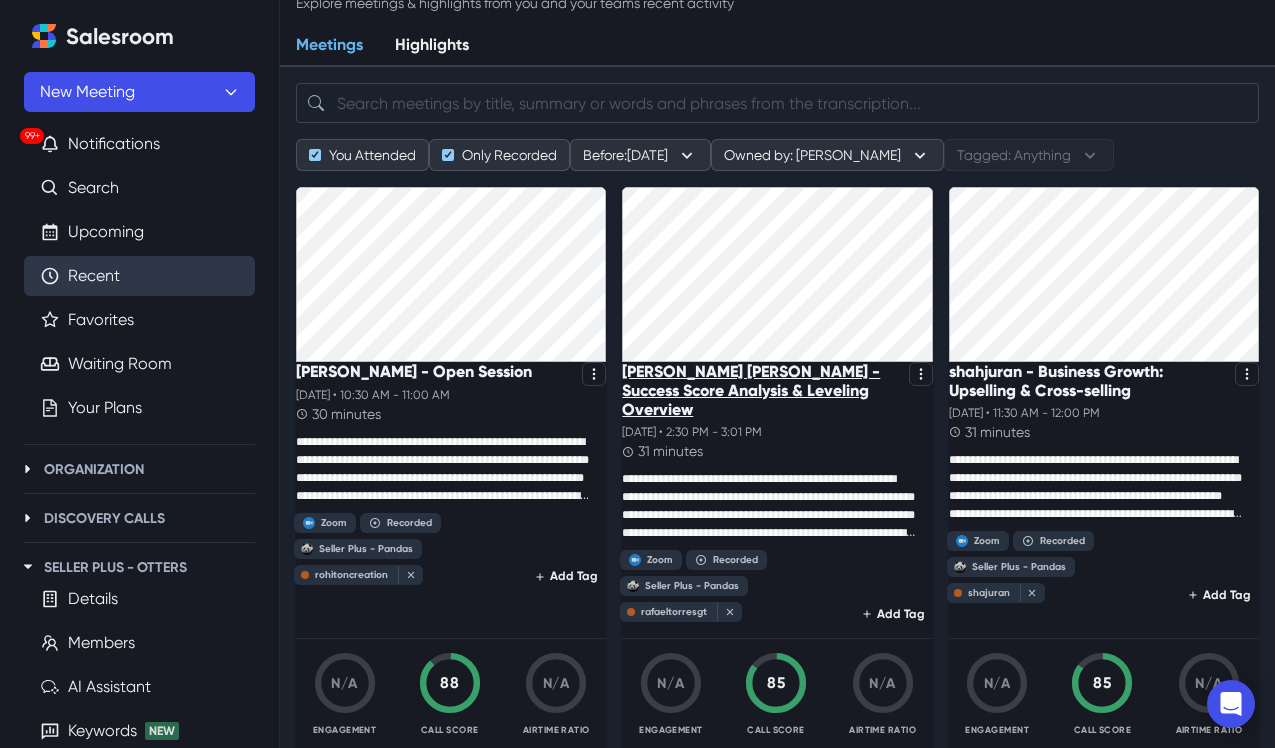 click on "[PERSON_NAME] [PERSON_NAME] - Success Score Analysis  & Leveling Overview" at bounding box center [761, 391] 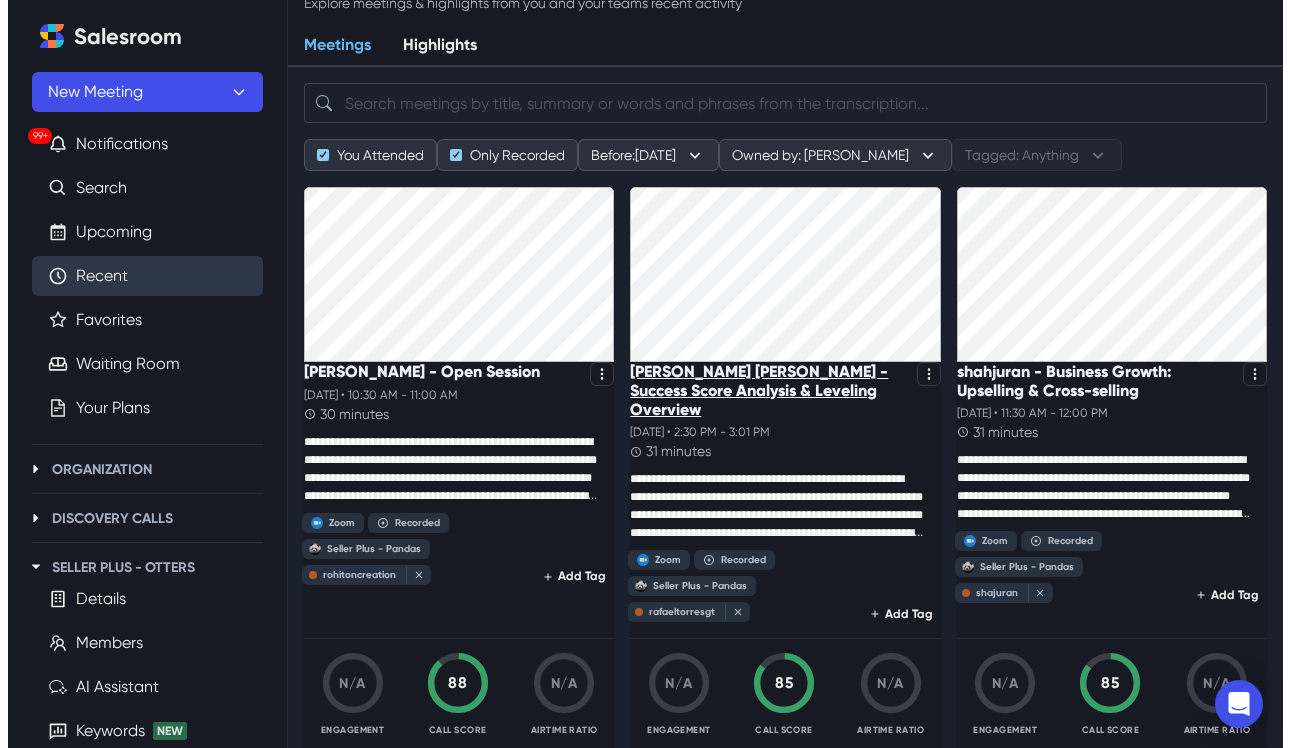 scroll, scrollTop: 0, scrollLeft: 0, axis: both 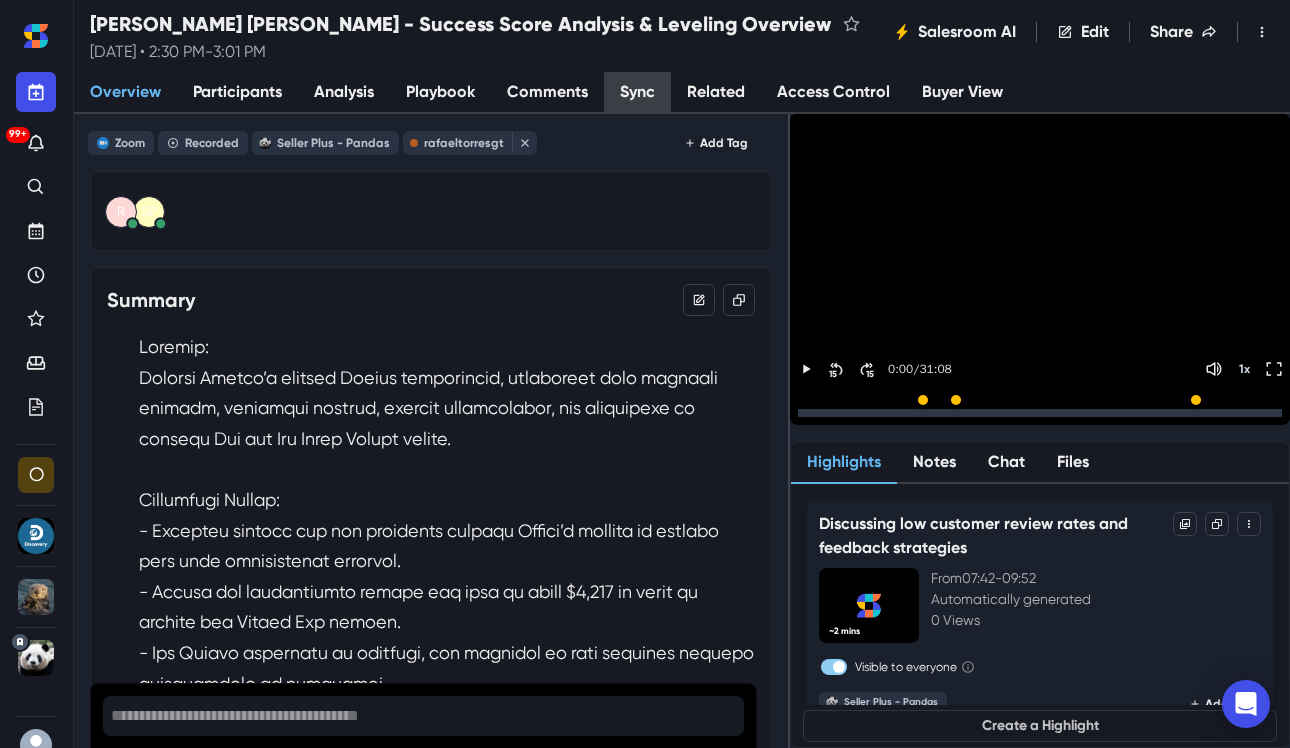 click on "Sync" at bounding box center (637, 93) 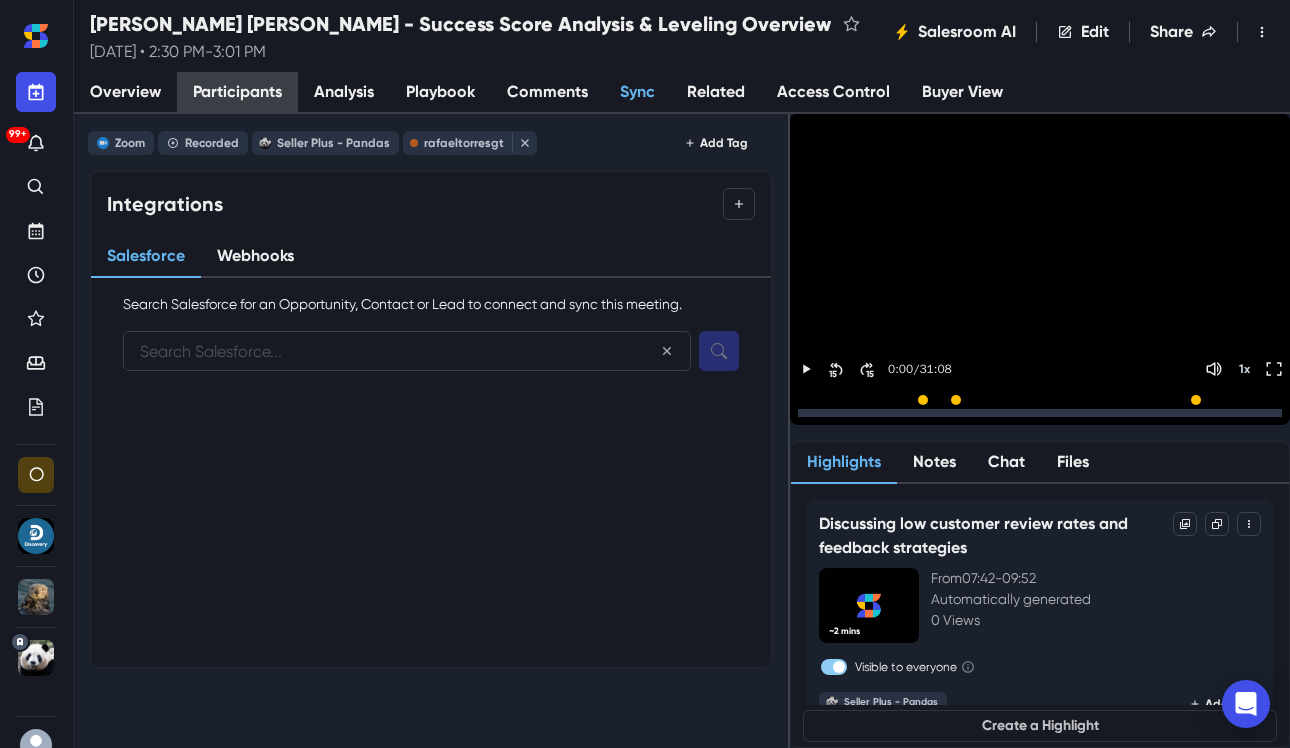 click on "Participants" at bounding box center (237, 92) 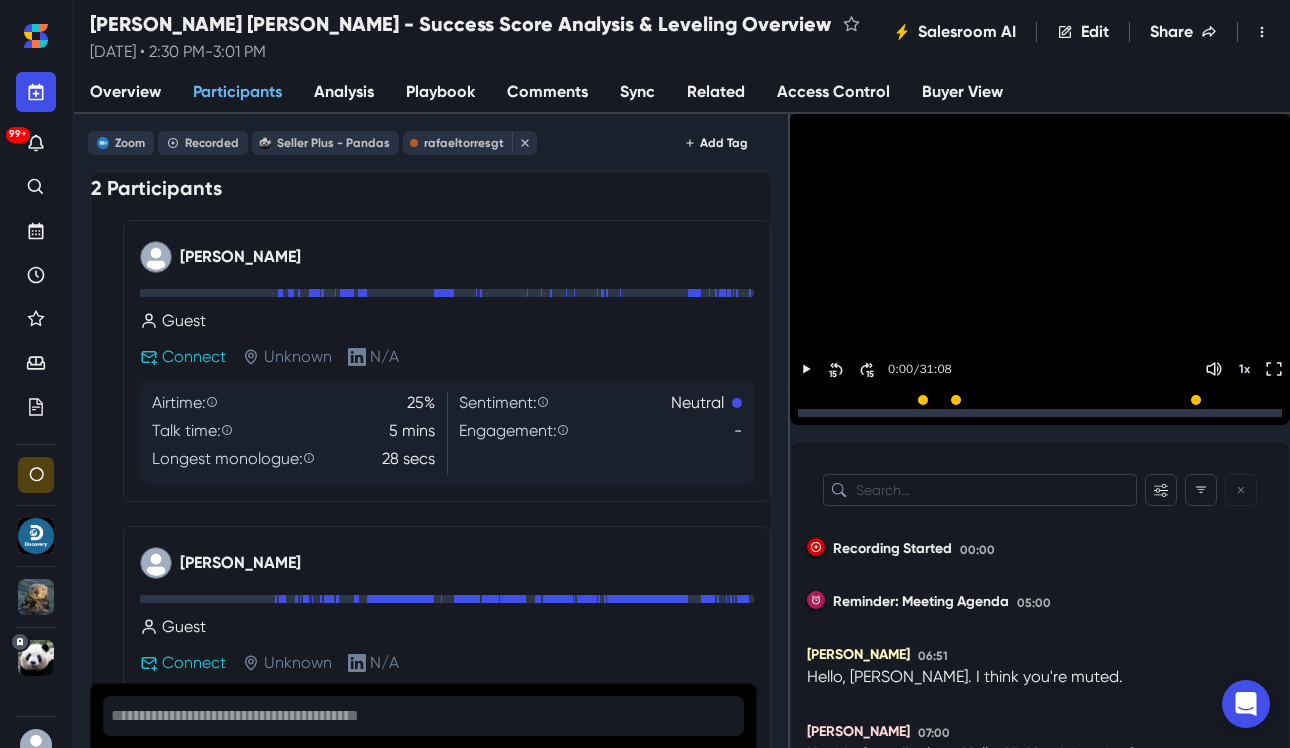 scroll, scrollTop: 479, scrollLeft: 0, axis: vertical 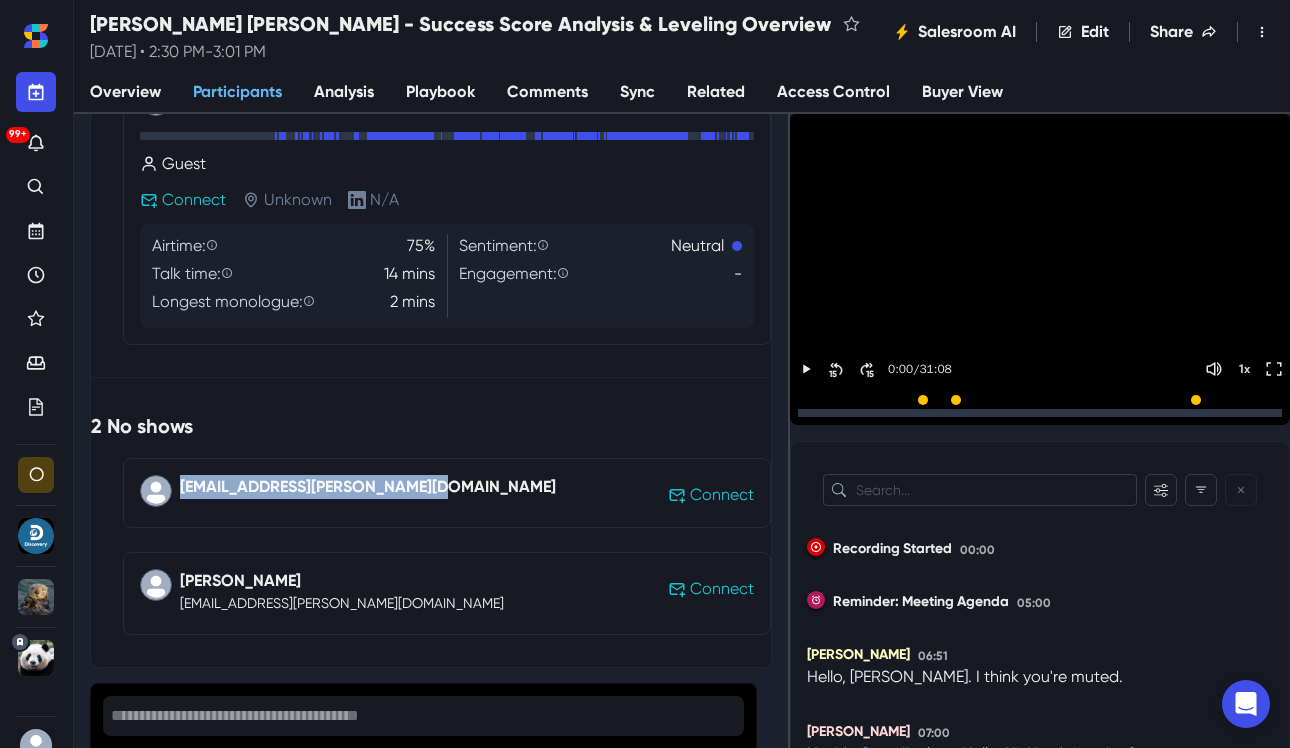 drag, startPoint x: 445, startPoint y: 488, endPoint x: 195, endPoint y: 486, distance: 250.008 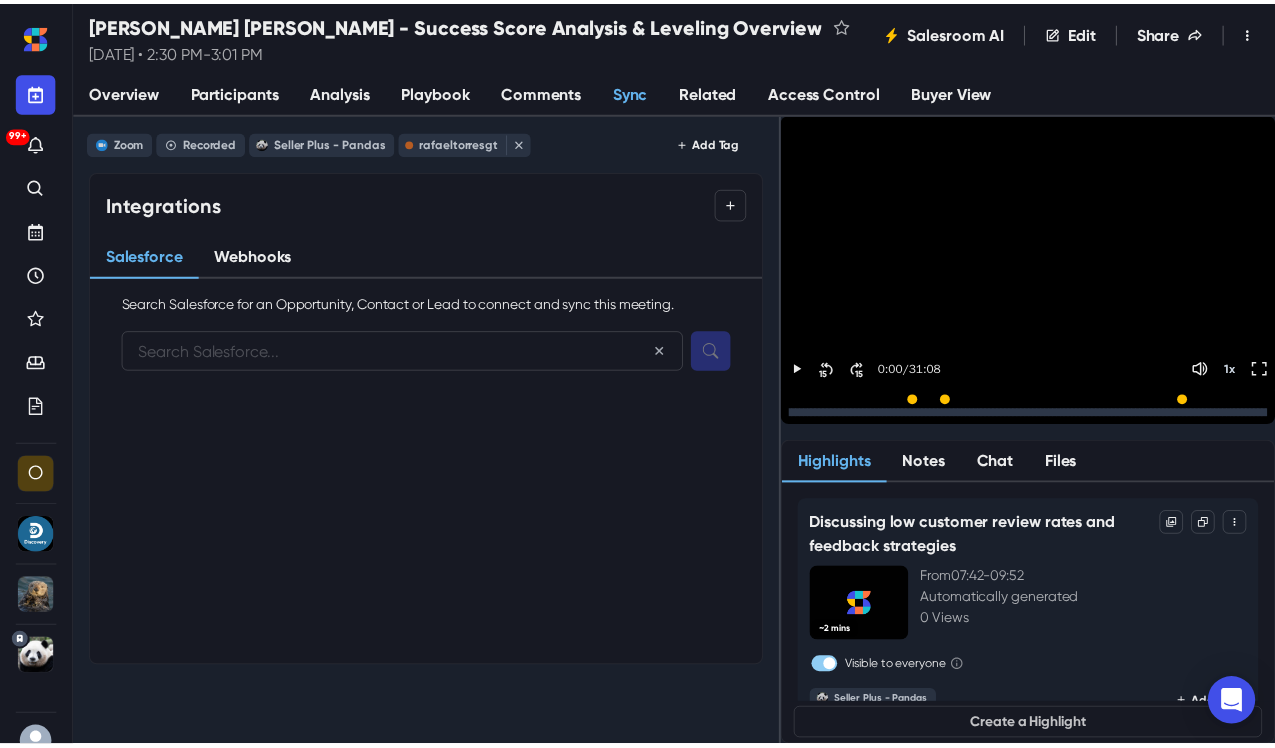 scroll, scrollTop: 0, scrollLeft: 0, axis: both 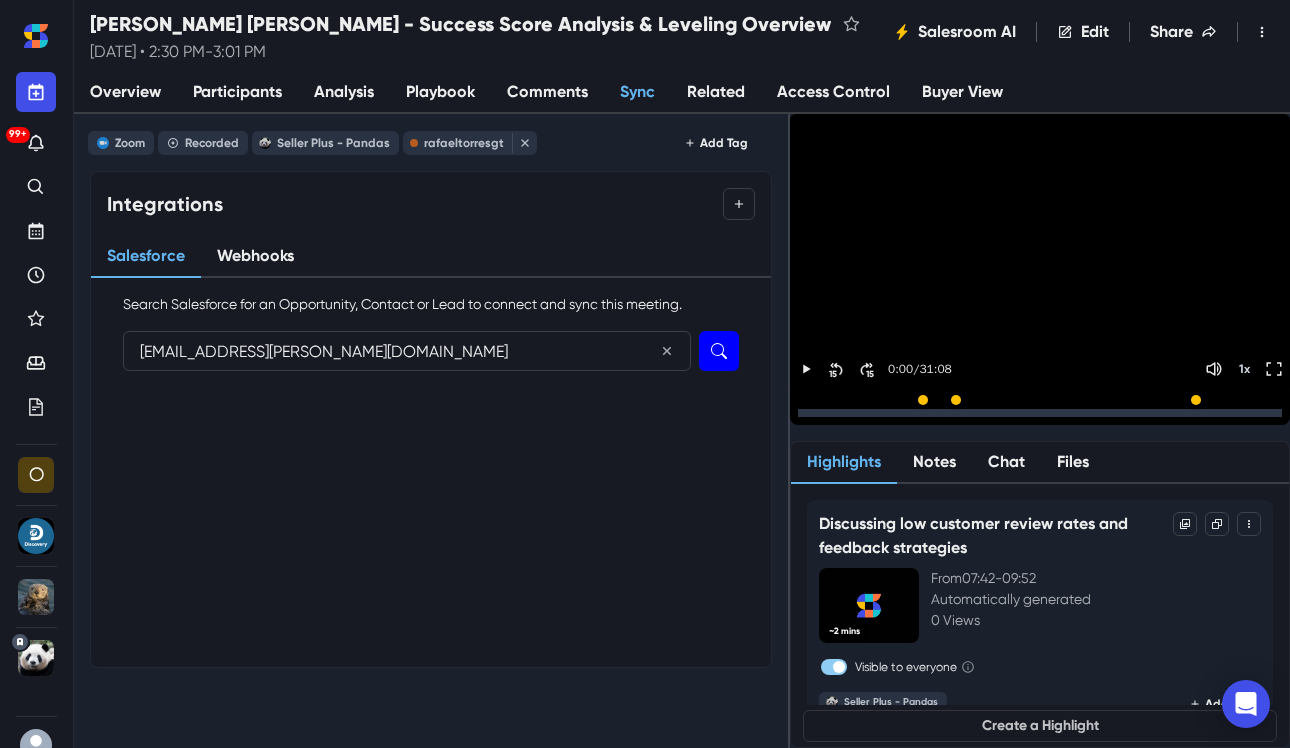 type on "[EMAIL_ADDRESS][PERSON_NAME][DOMAIN_NAME]" 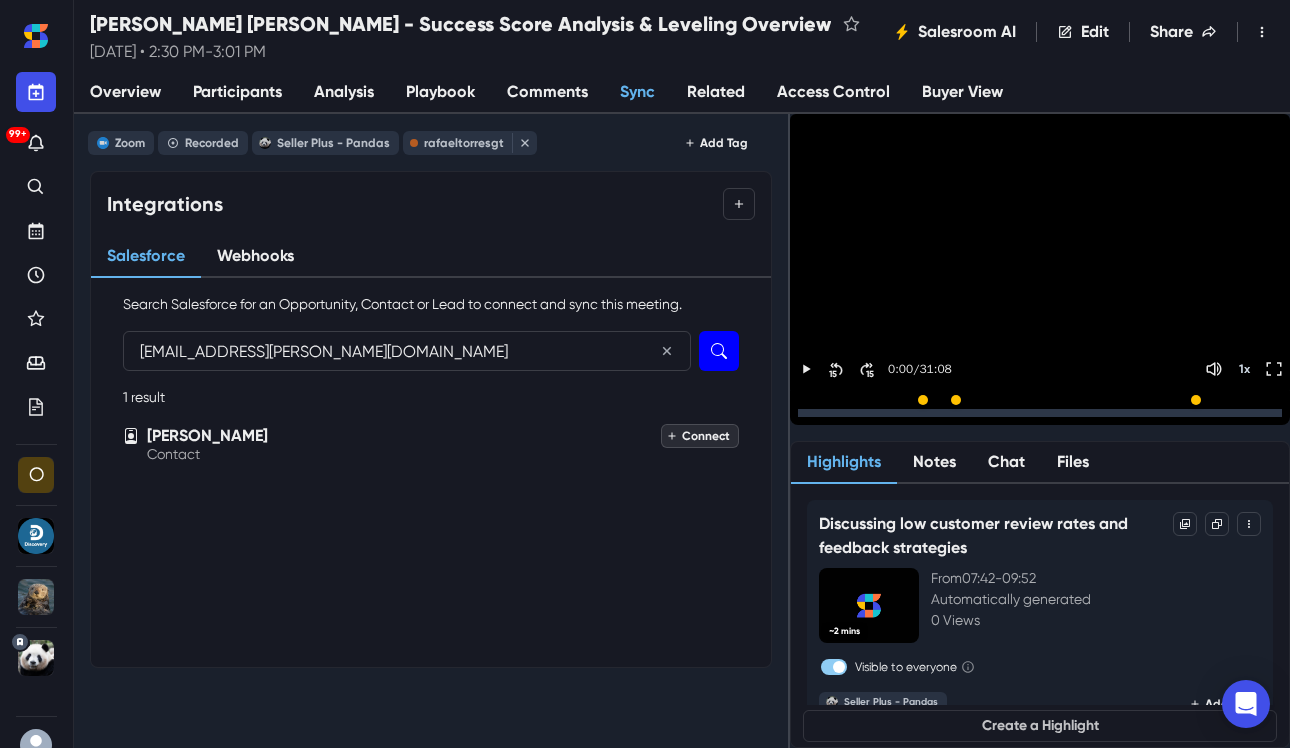click on "Connect" at bounding box center (700, 436) 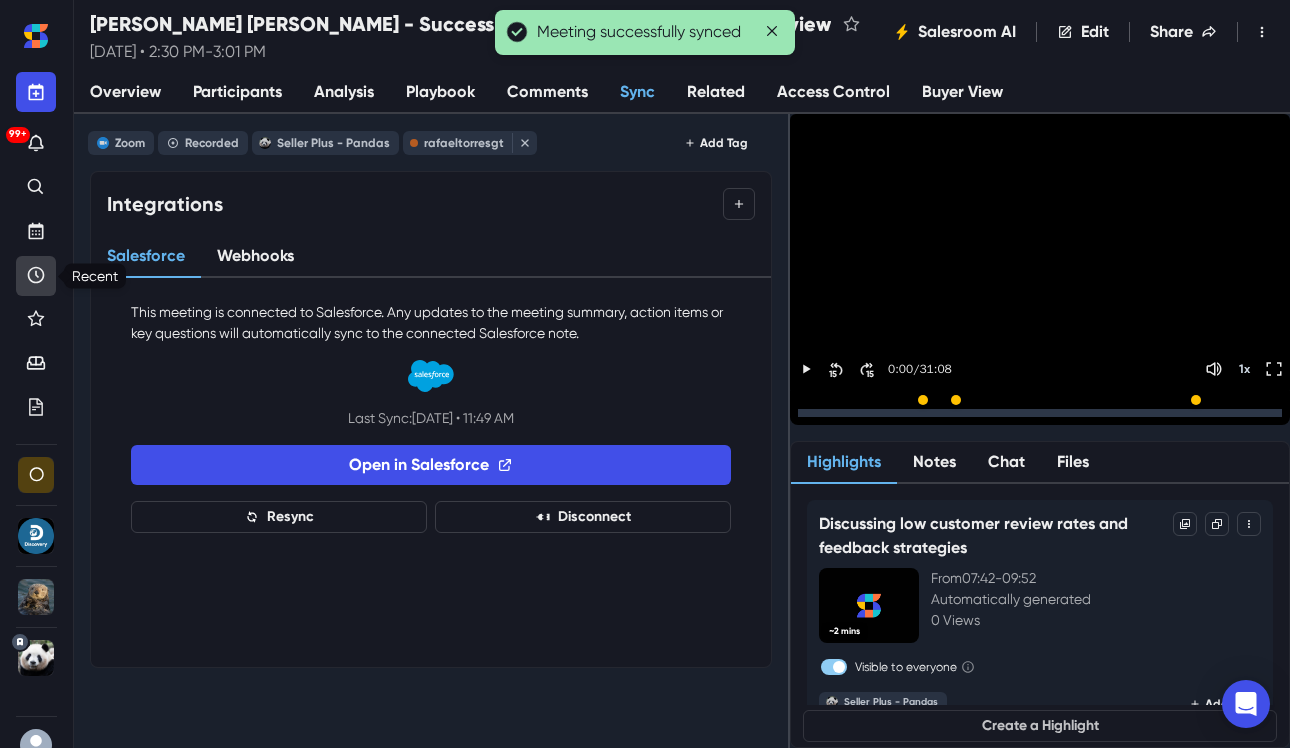 click 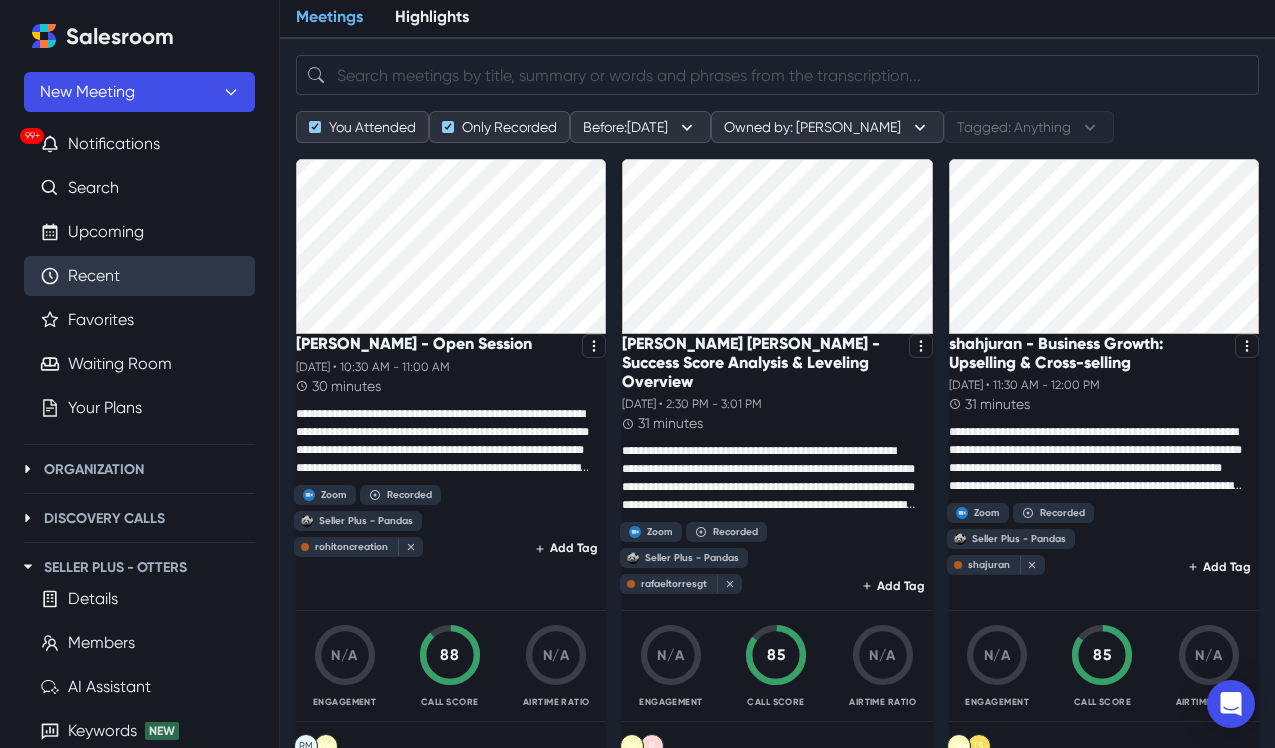 scroll, scrollTop: 85, scrollLeft: 0, axis: vertical 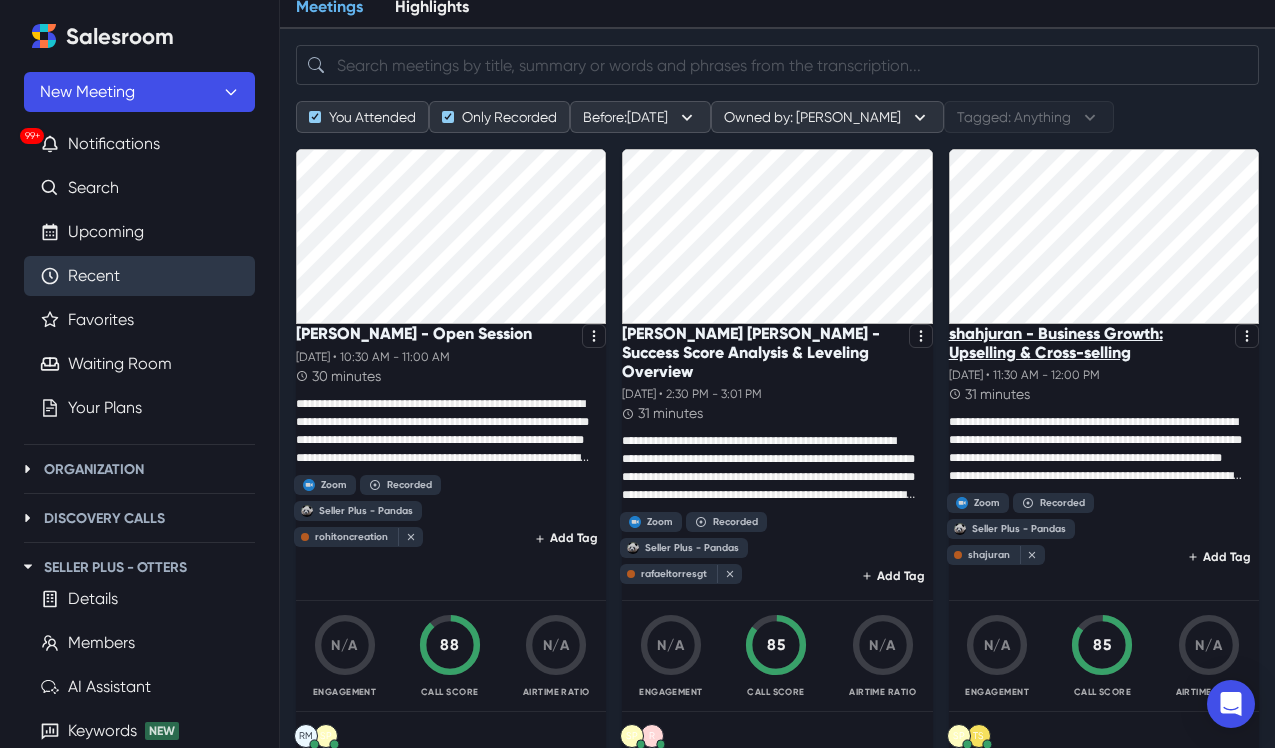click on "shahjuran - Business Growth: Upselling & Cross-selling" at bounding box center [1088, 343] 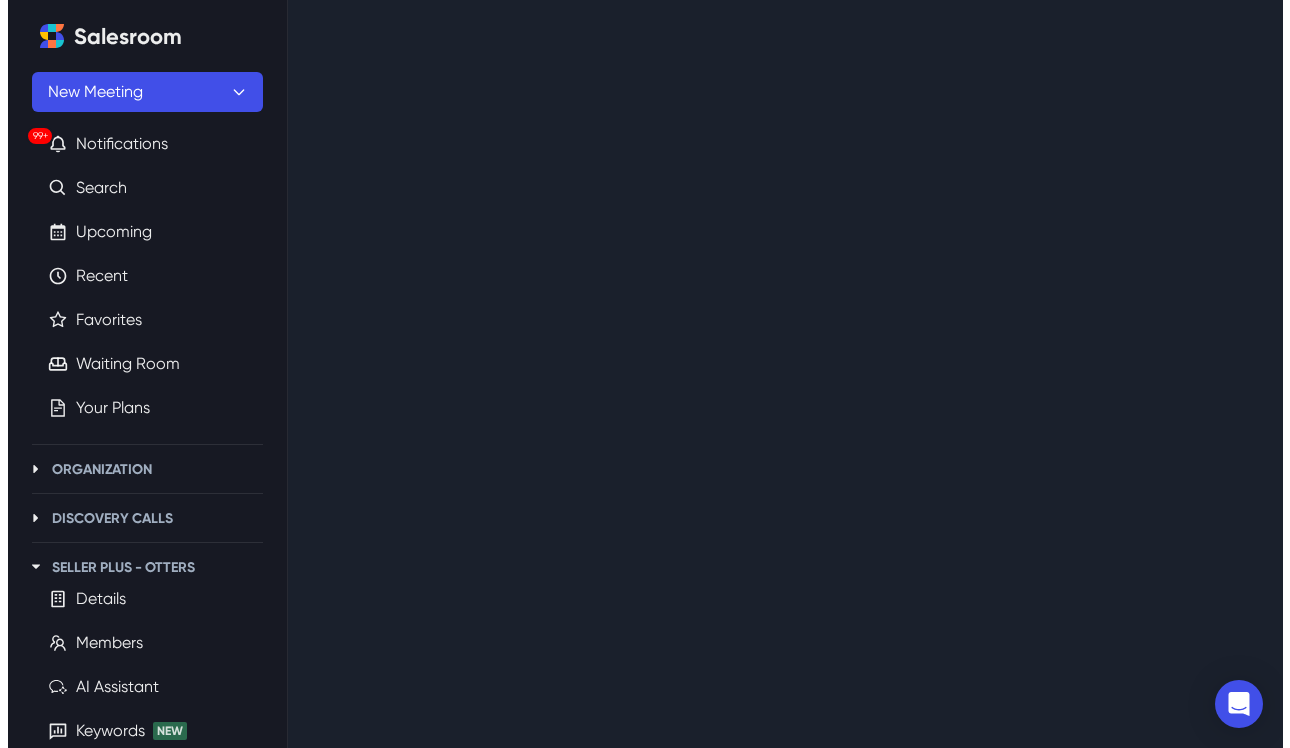 scroll, scrollTop: 0, scrollLeft: 0, axis: both 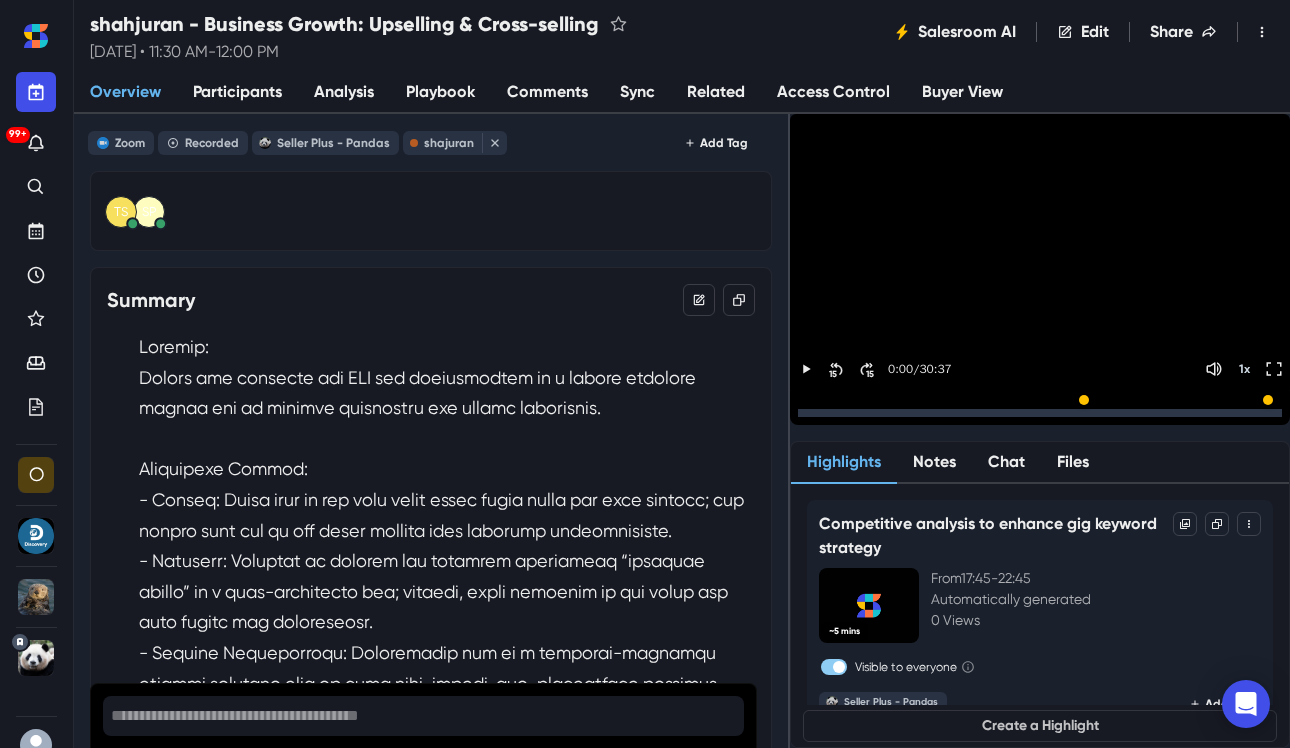 click on "Sync" at bounding box center (637, 93) 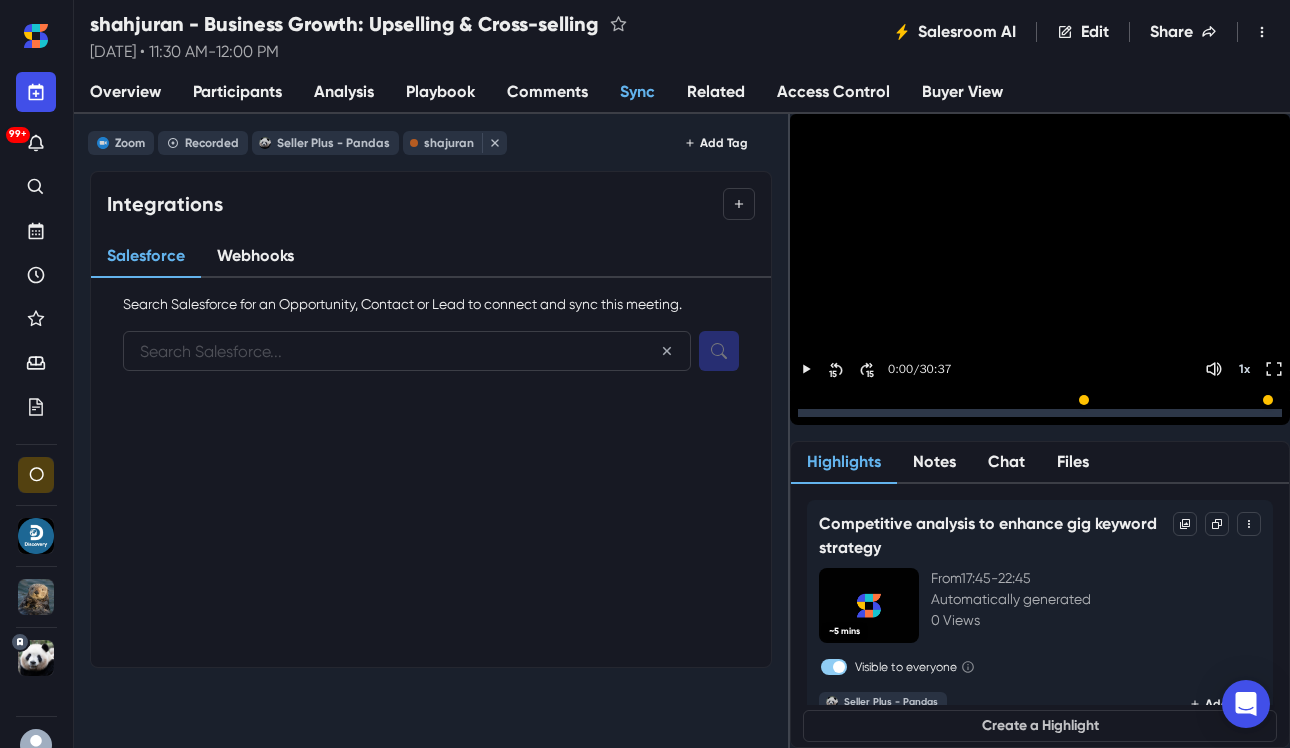 click on "Participants" at bounding box center (237, 92) 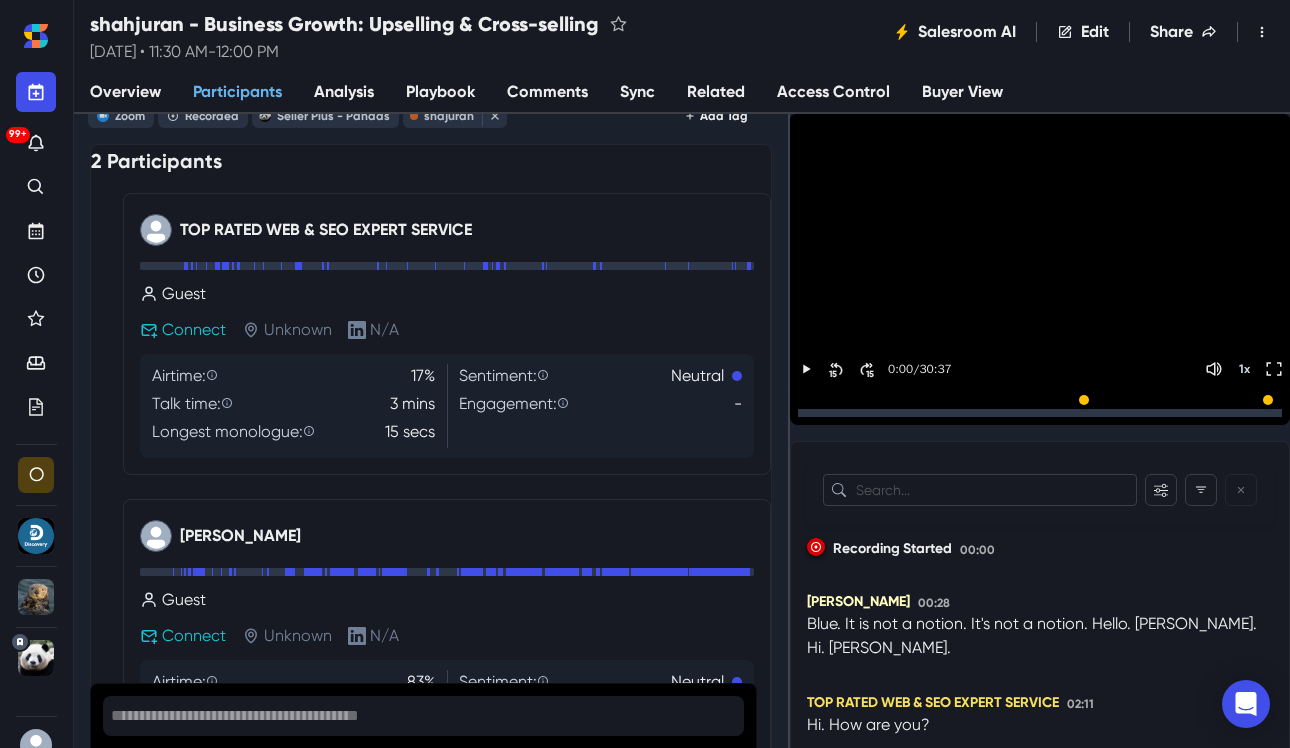 scroll, scrollTop: 492, scrollLeft: 0, axis: vertical 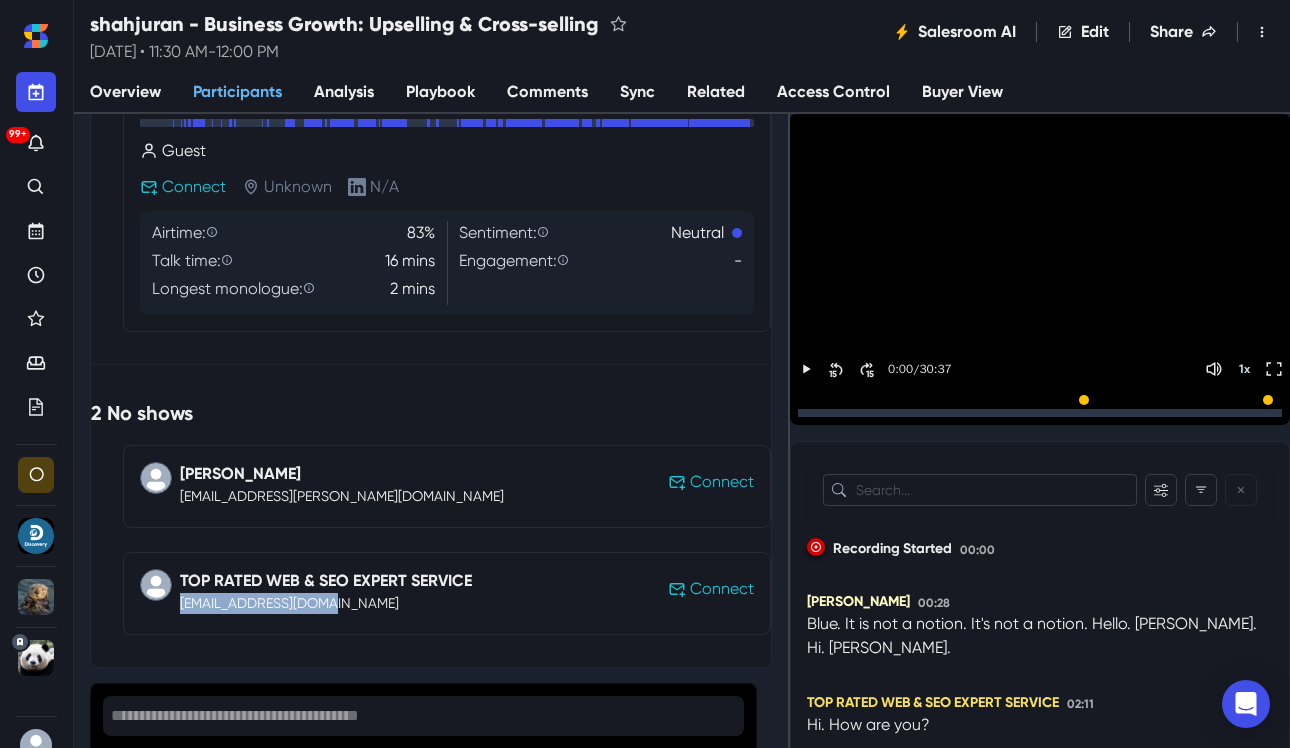 drag, startPoint x: 354, startPoint y: 611, endPoint x: 189, endPoint y: 607, distance: 165.04848 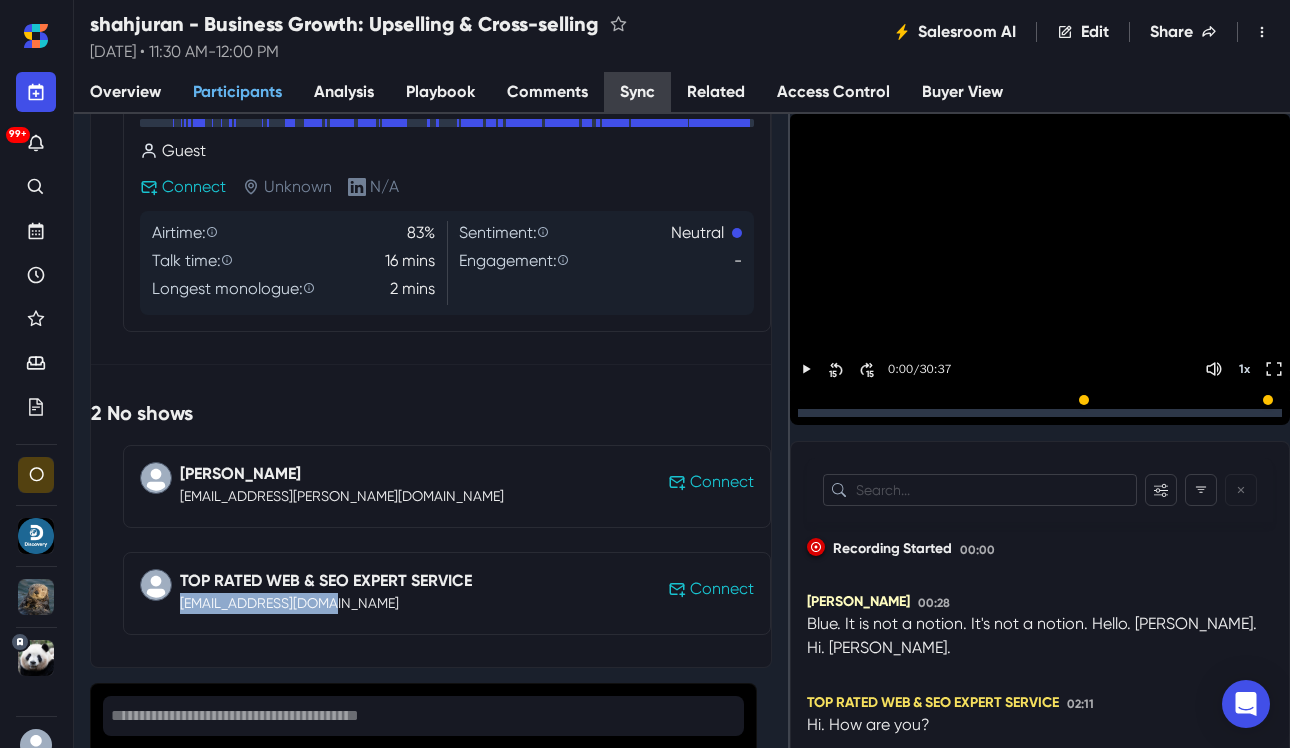 click on "Sync" at bounding box center [637, 93] 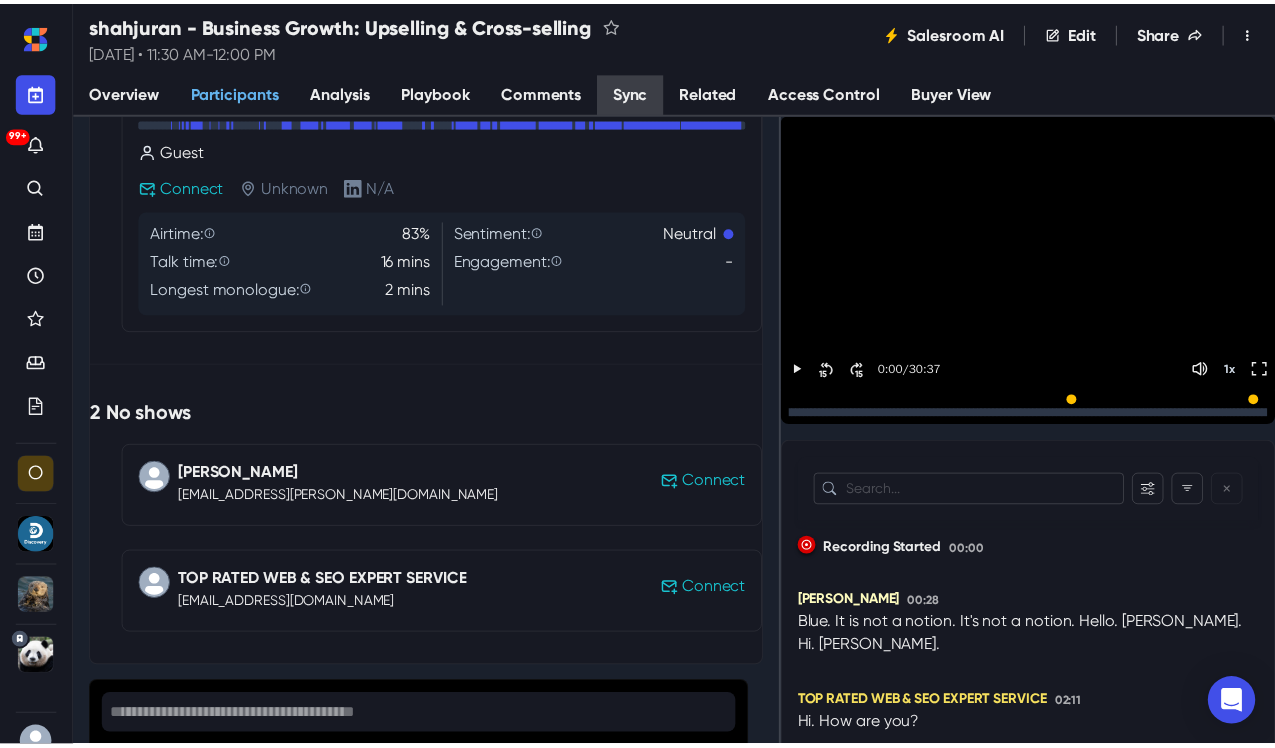 scroll, scrollTop: 0, scrollLeft: 0, axis: both 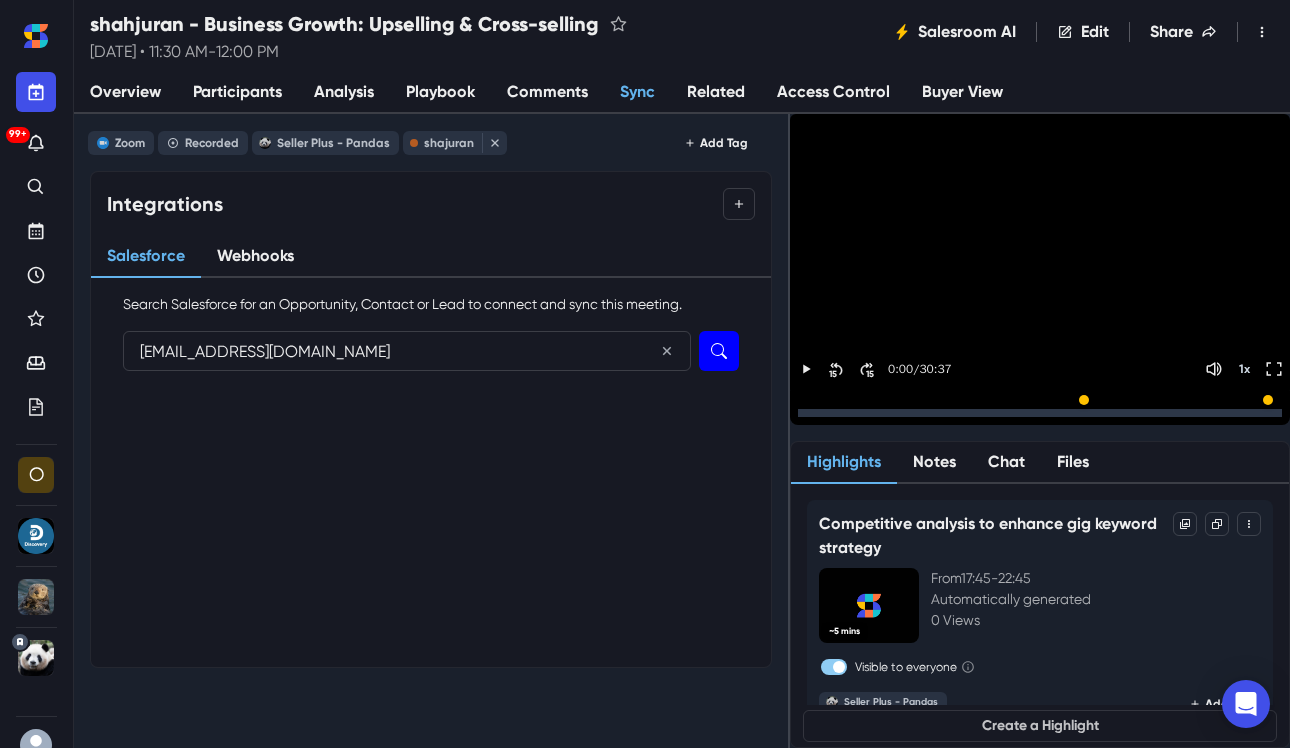 type on "[EMAIL_ADDRESS][DOMAIN_NAME]" 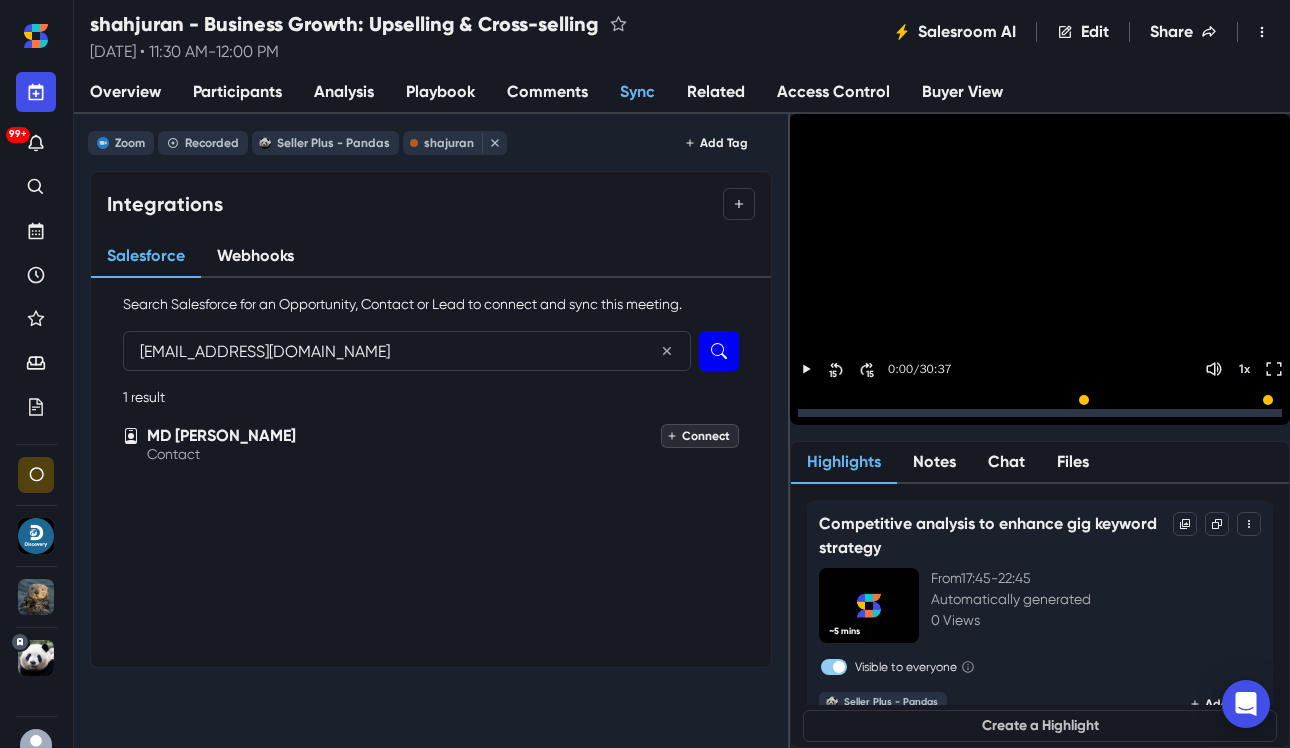 click on "Connect" at bounding box center (700, 436) 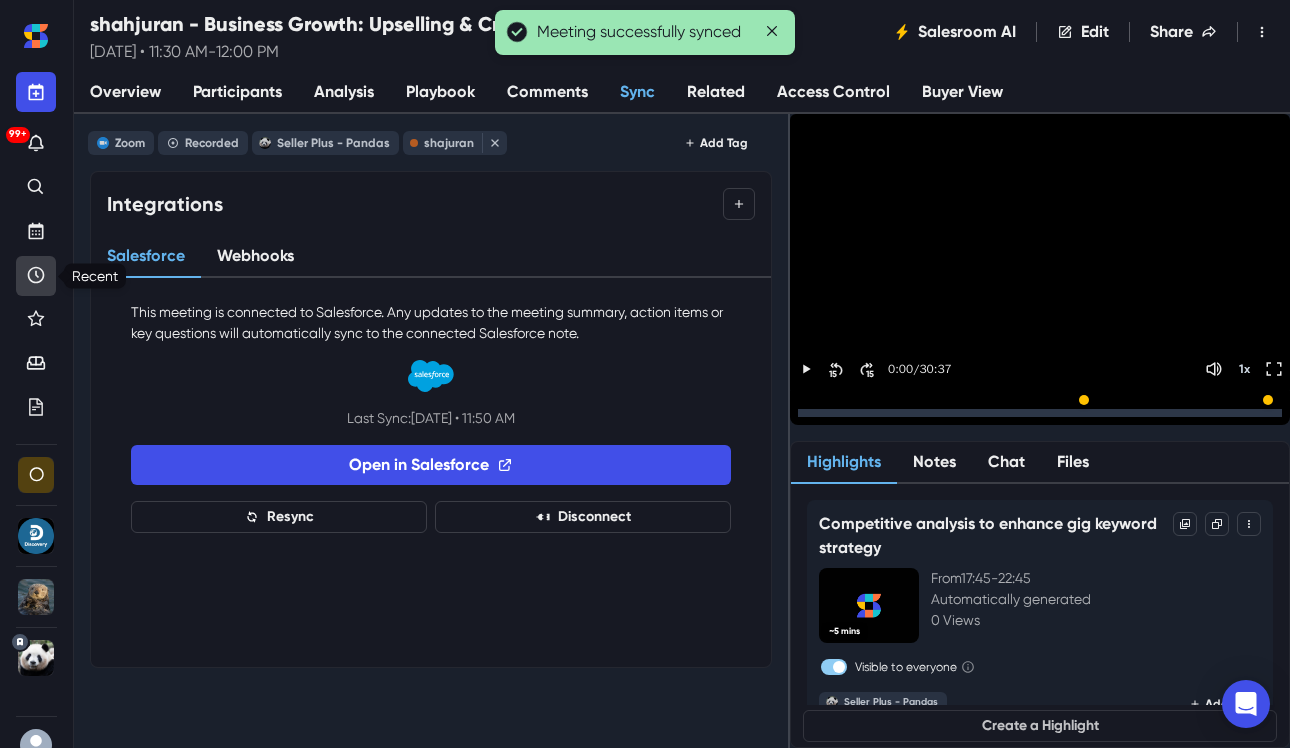 click 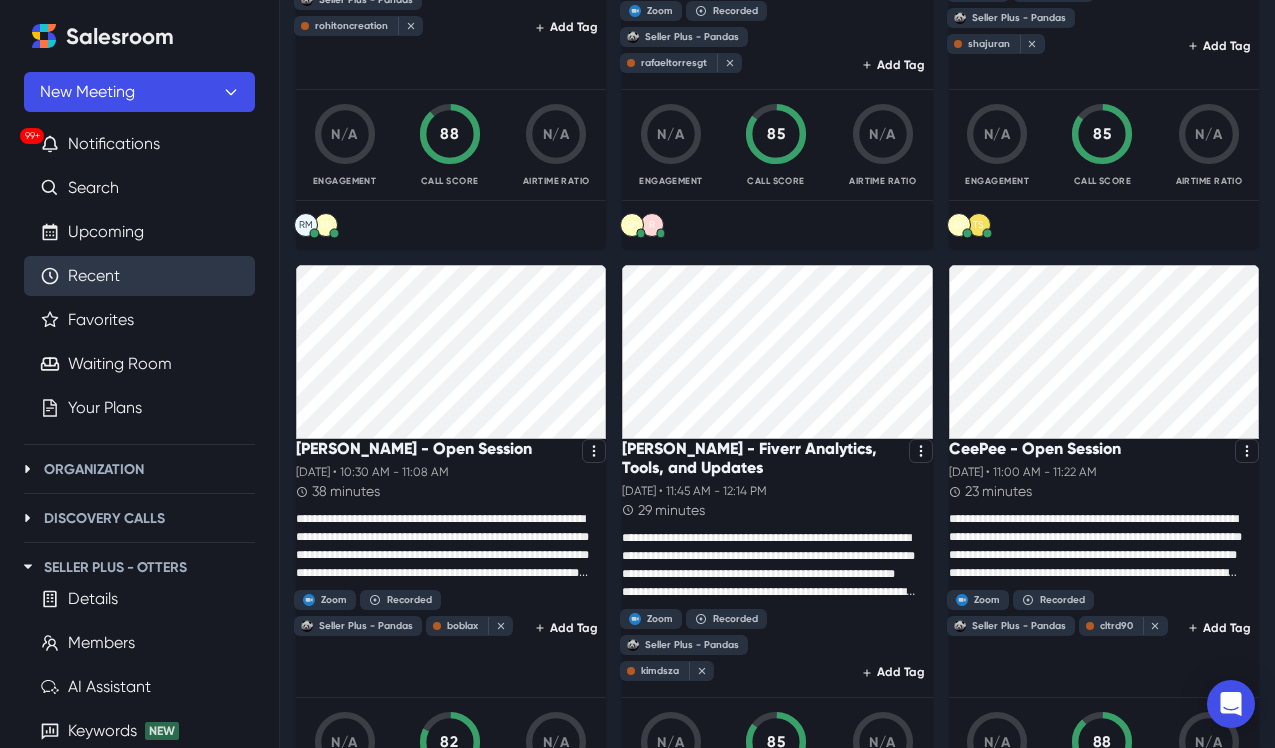 scroll, scrollTop: 609, scrollLeft: 0, axis: vertical 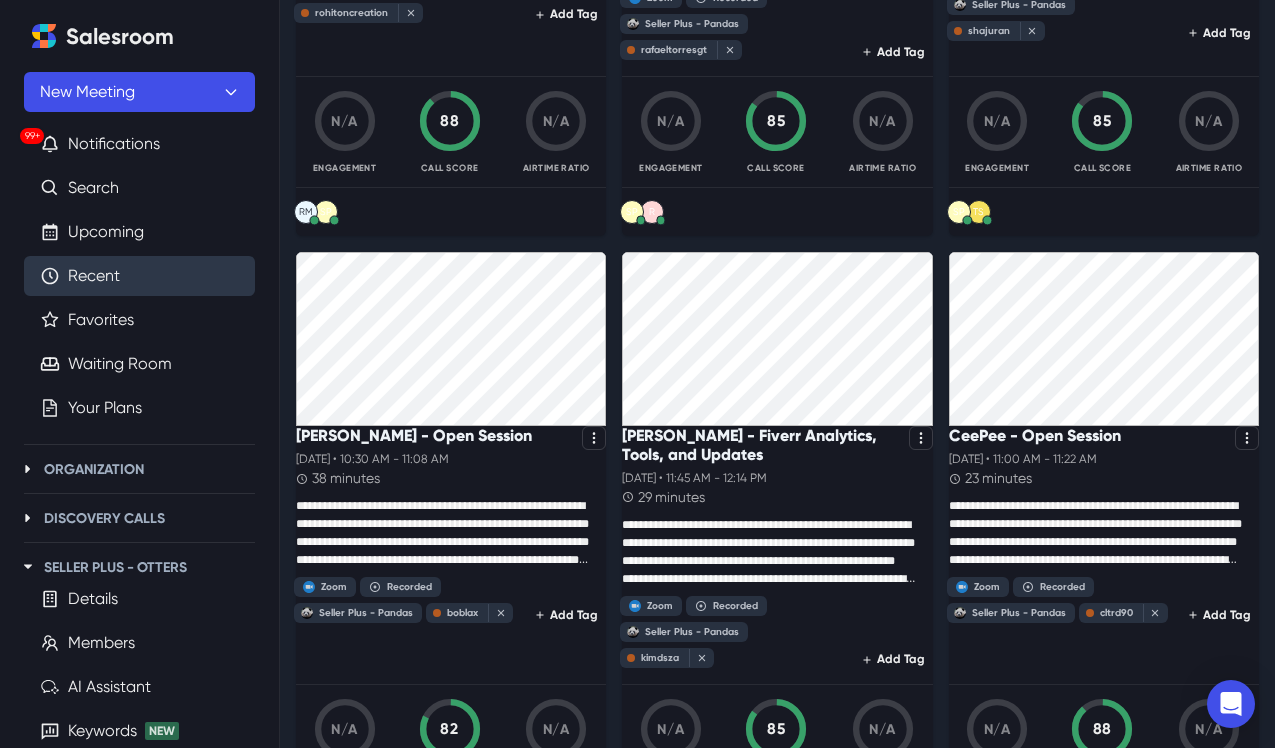 click on "[PERSON_NAME] - Open Session [DATE] • 10:30 AM - 11:08 AM 38 minutes Zoom Recorded Seller Plus - Pandas boblax Add Tag N/A Engagement 82 Call Score N/A Airtime Ratio SP BL" at bounding box center (451, 634) 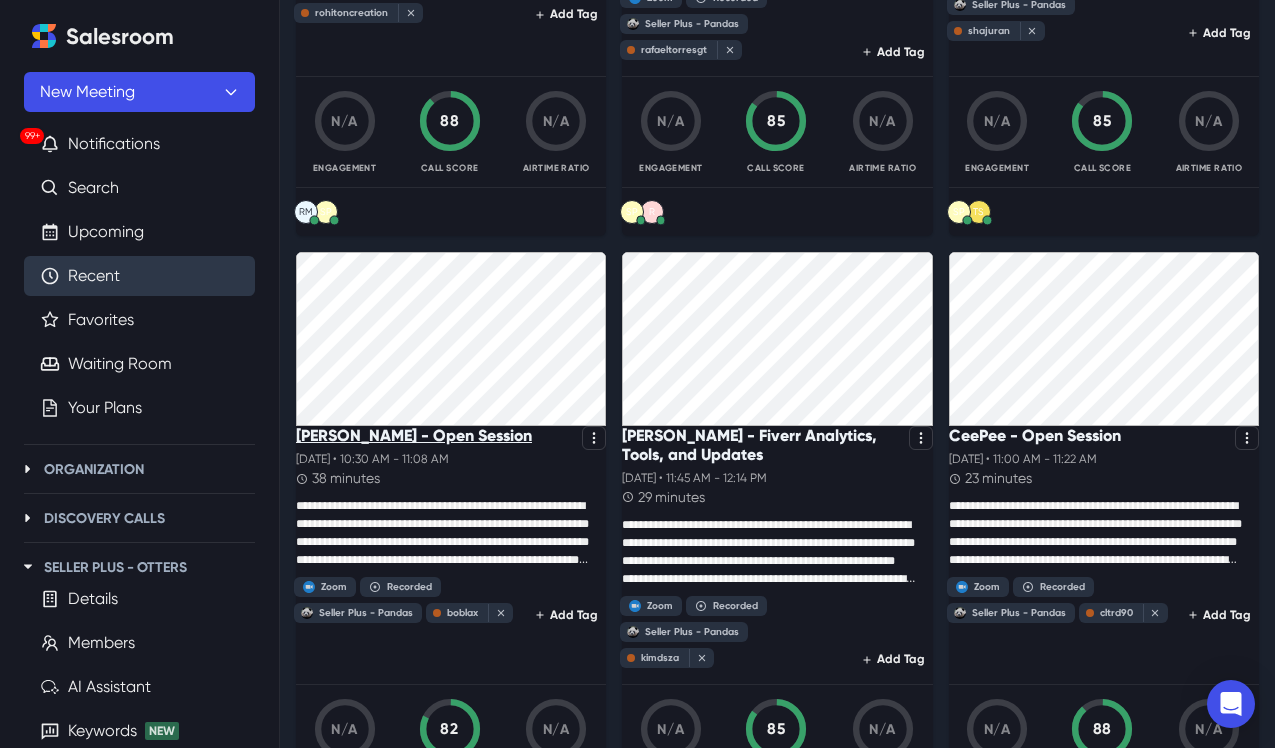 click on "[PERSON_NAME] - Open Session" at bounding box center (414, 435) 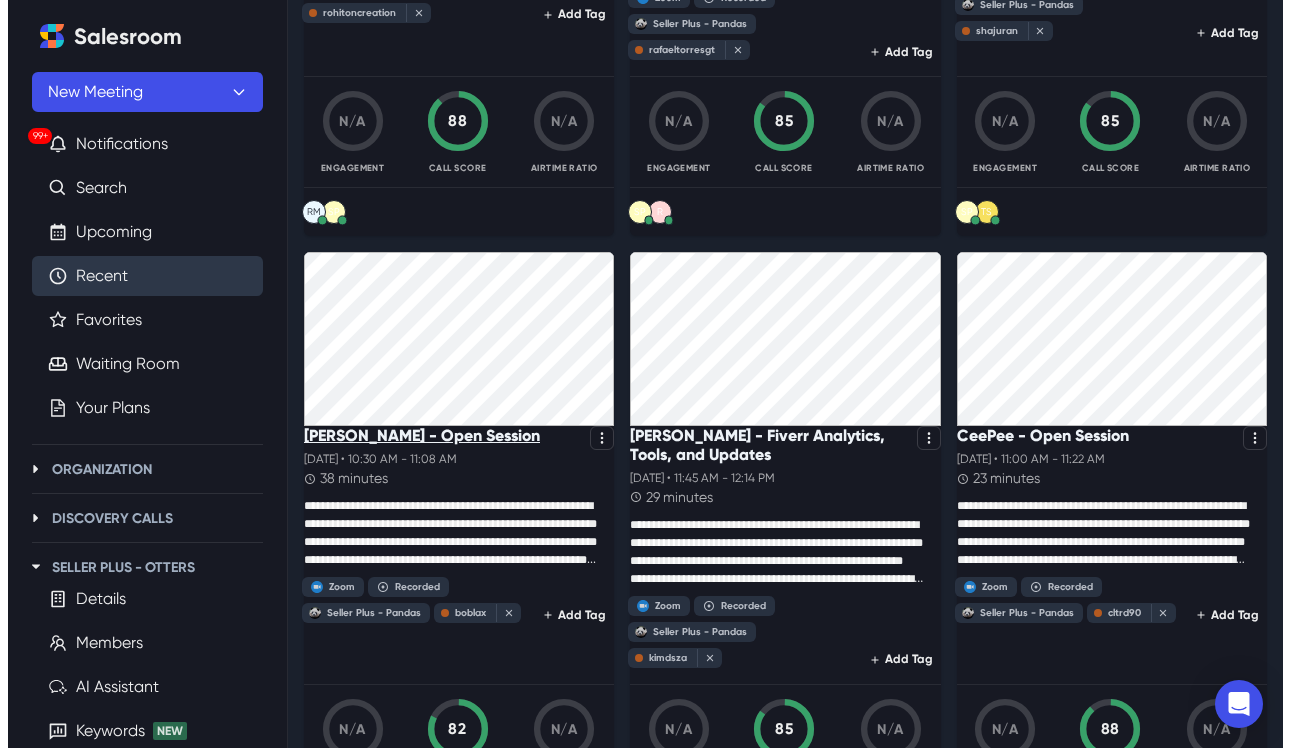 scroll, scrollTop: 0, scrollLeft: 0, axis: both 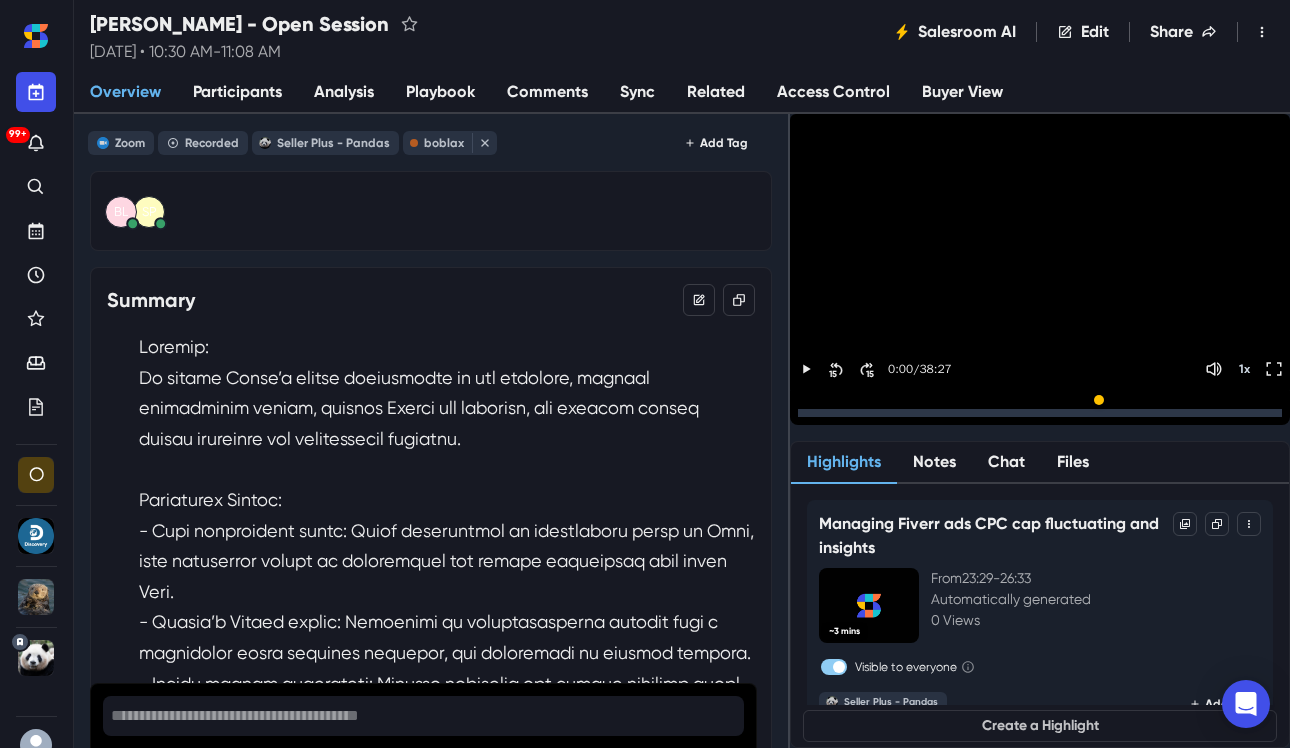 click on "Sync" at bounding box center (637, 93) 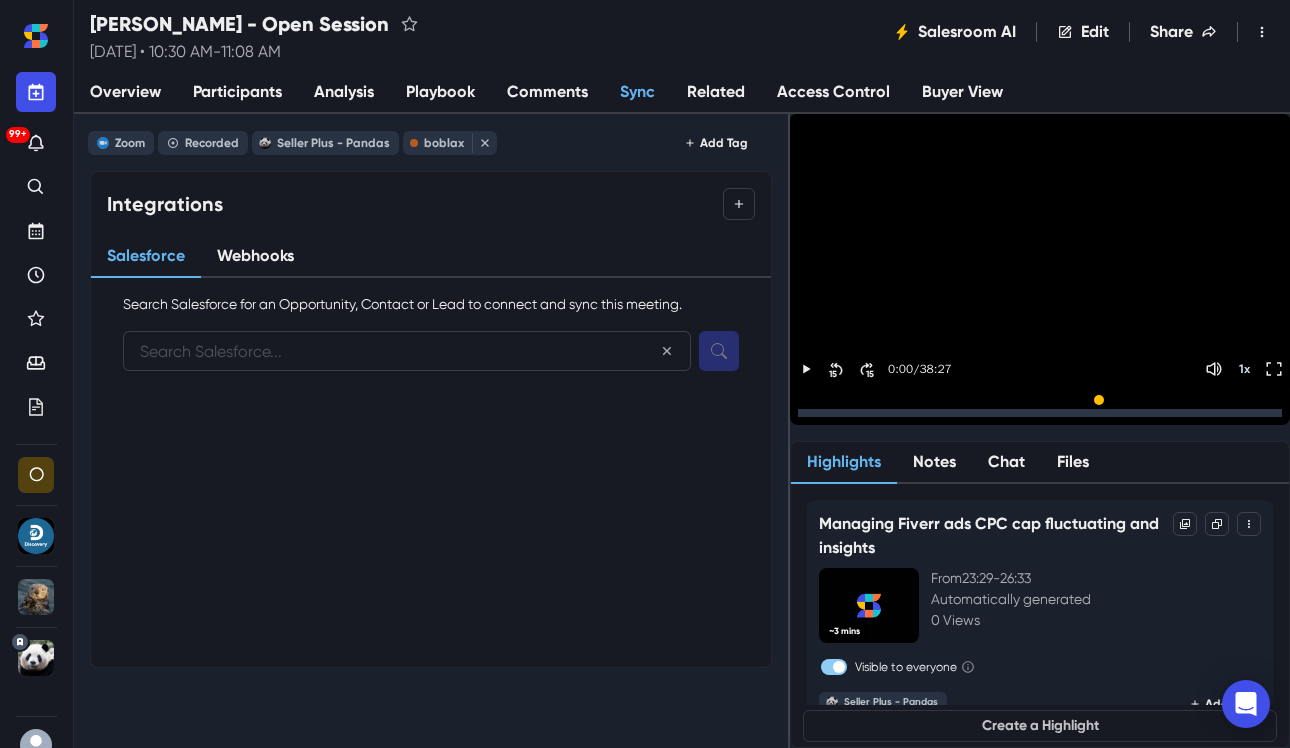 click on "Participants" at bounding box center [237, 92] 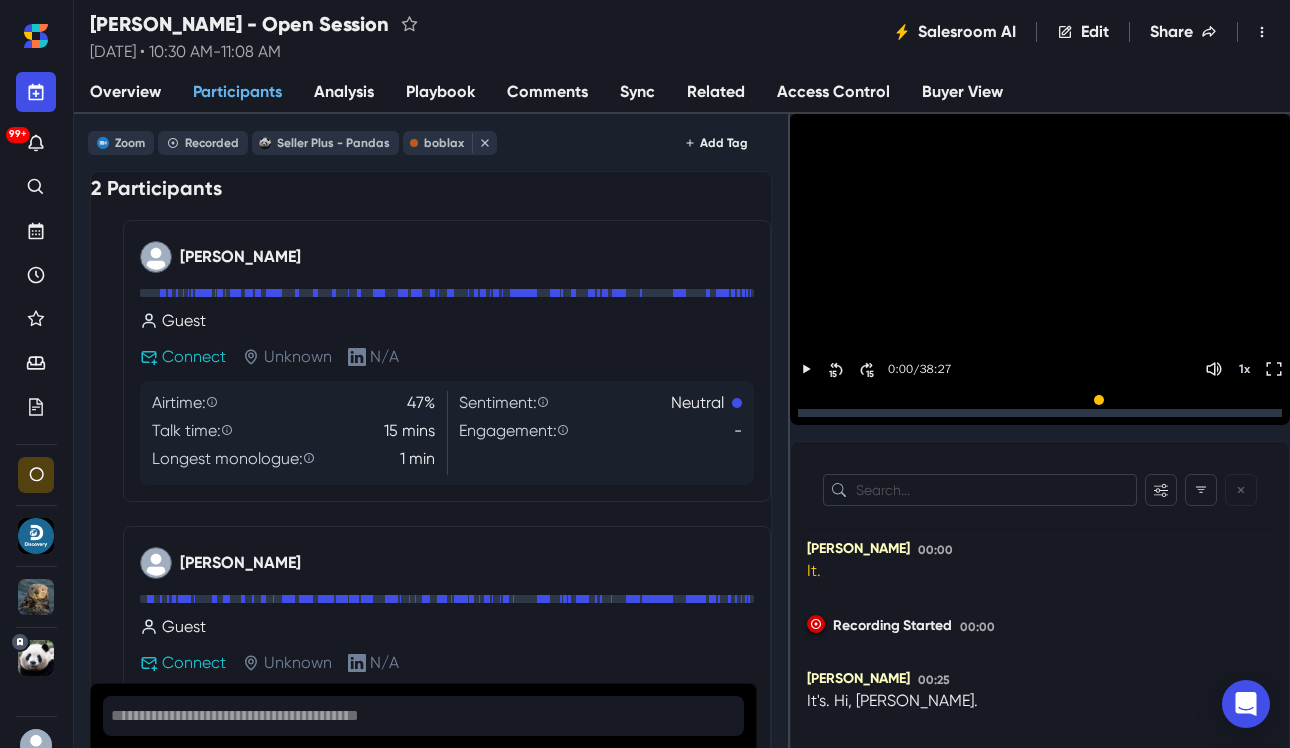 scroll, scrollTop: 492, scrollLeft: 0, axis: vertical 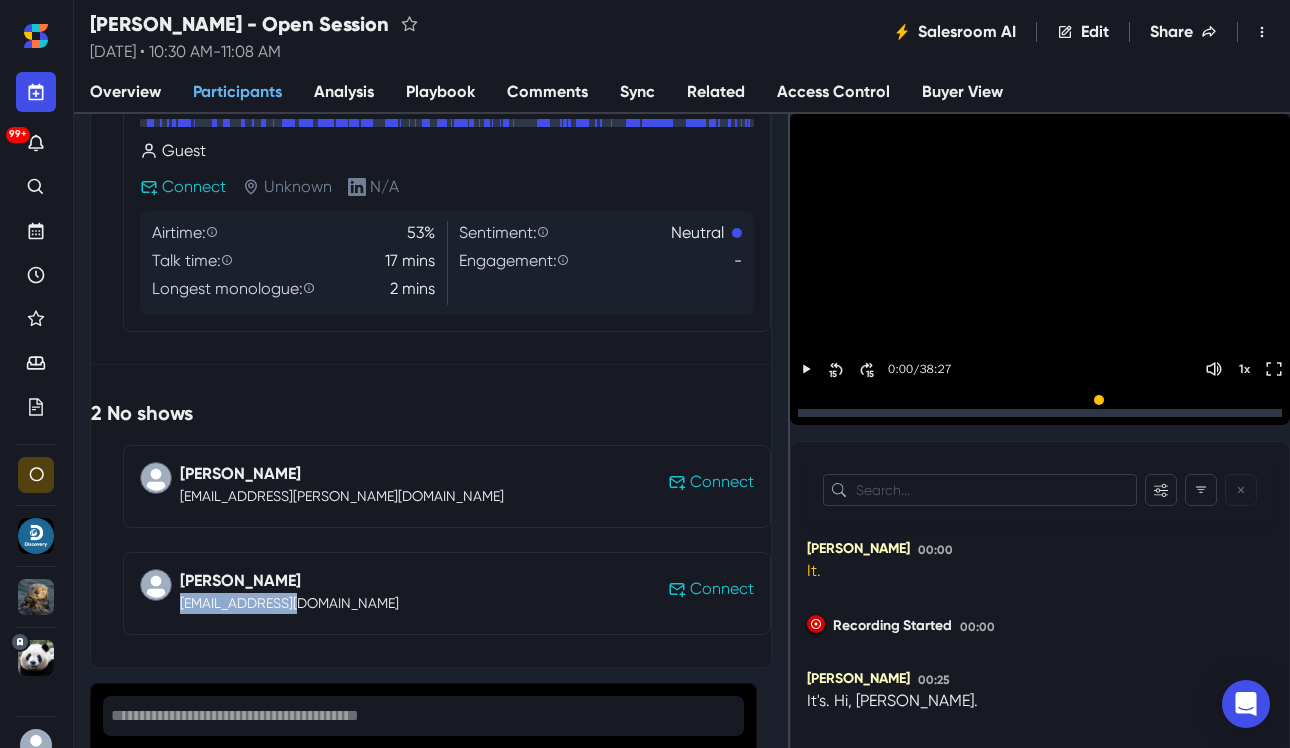 drag, startPoint x: 328, startPoint y: 607, endPoint x: 200, endPoint y: 612, distance: 128.09763 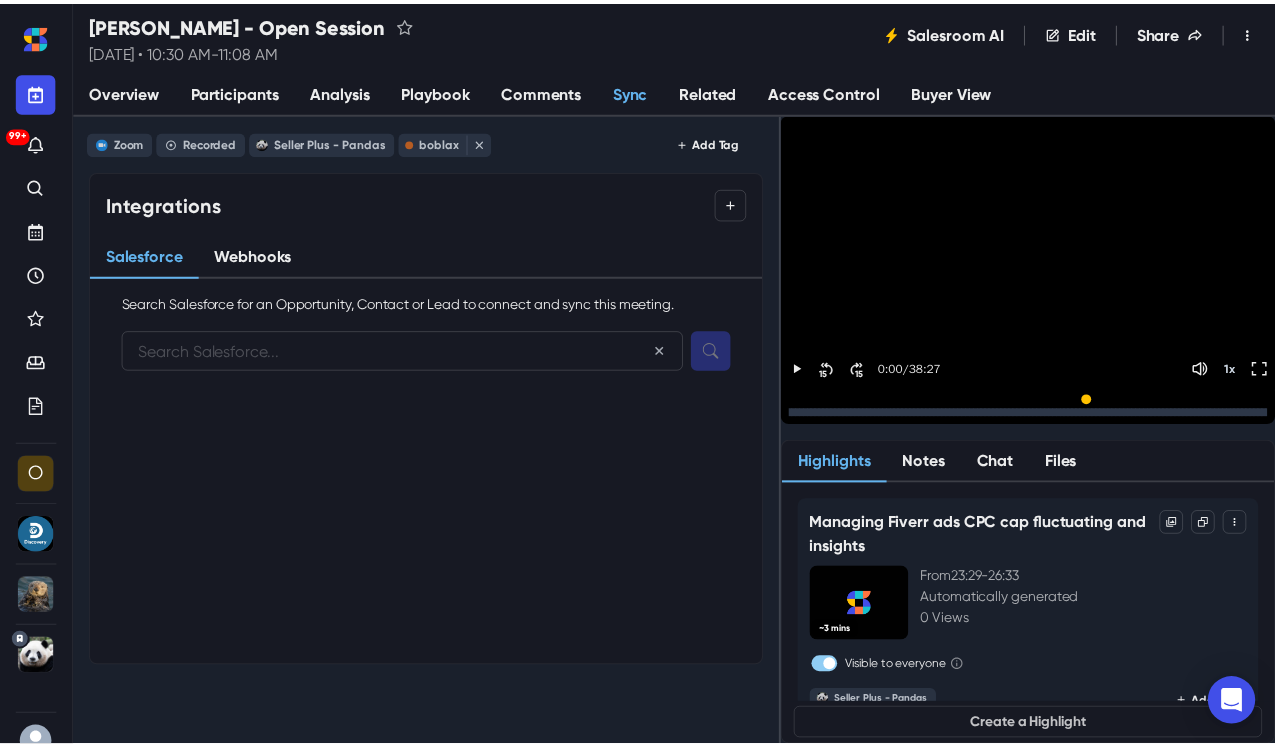 scroll, scrollTop: 0, scrollLeft: 0, axis: both 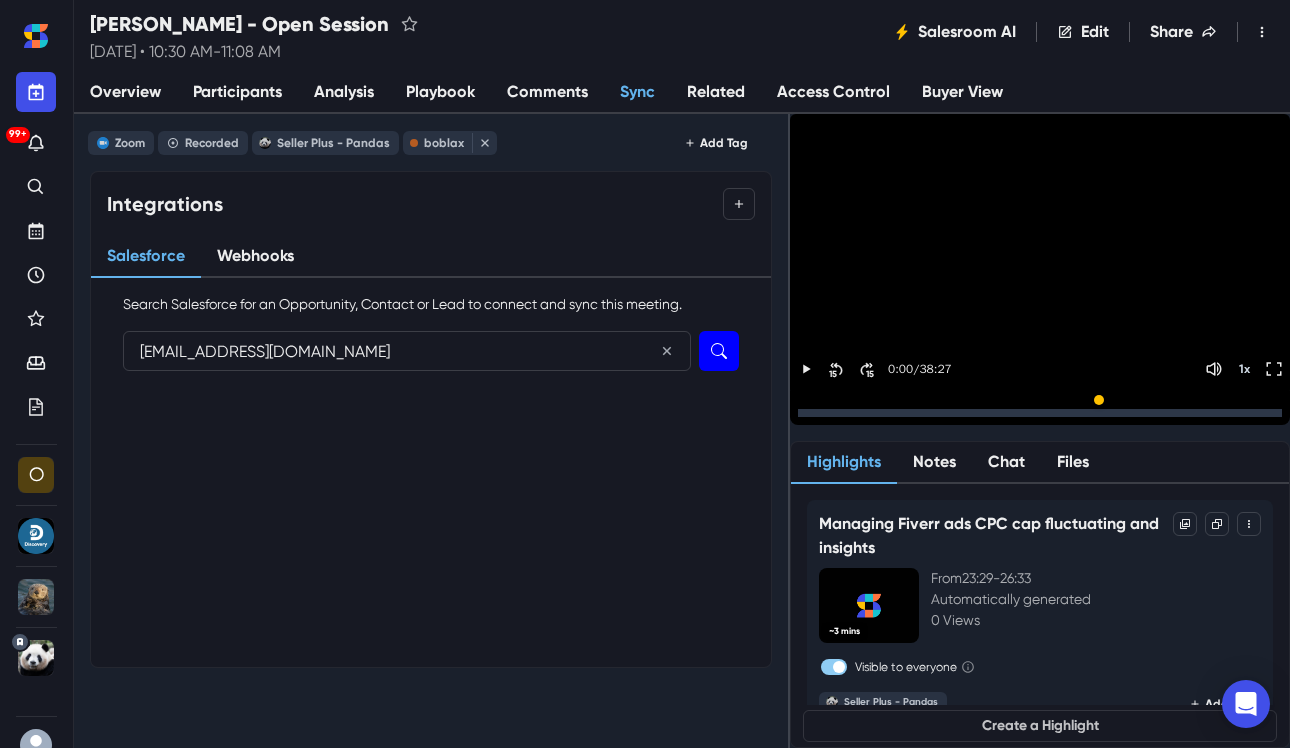 type on "[EMAIL_ADDRESS][DOMAIN_NAME]" 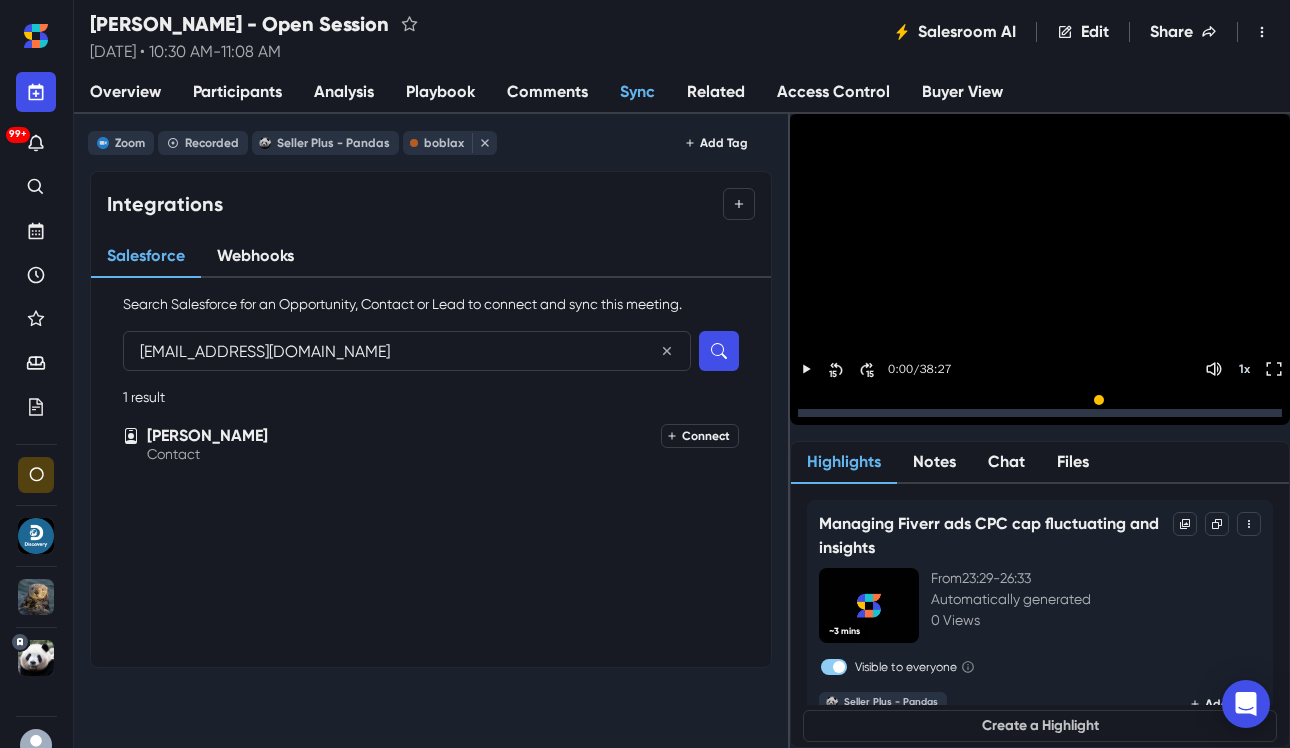 click on "Connect a Meeting Search Salesforce for an Opportunity, Contact or Lead to connect and sync this meeting. [EMAIL_ADDRESS][DOMAIN_NAME] 1 result [PERSON_NAME] Contact Connect" at bounding box center [431, 379] 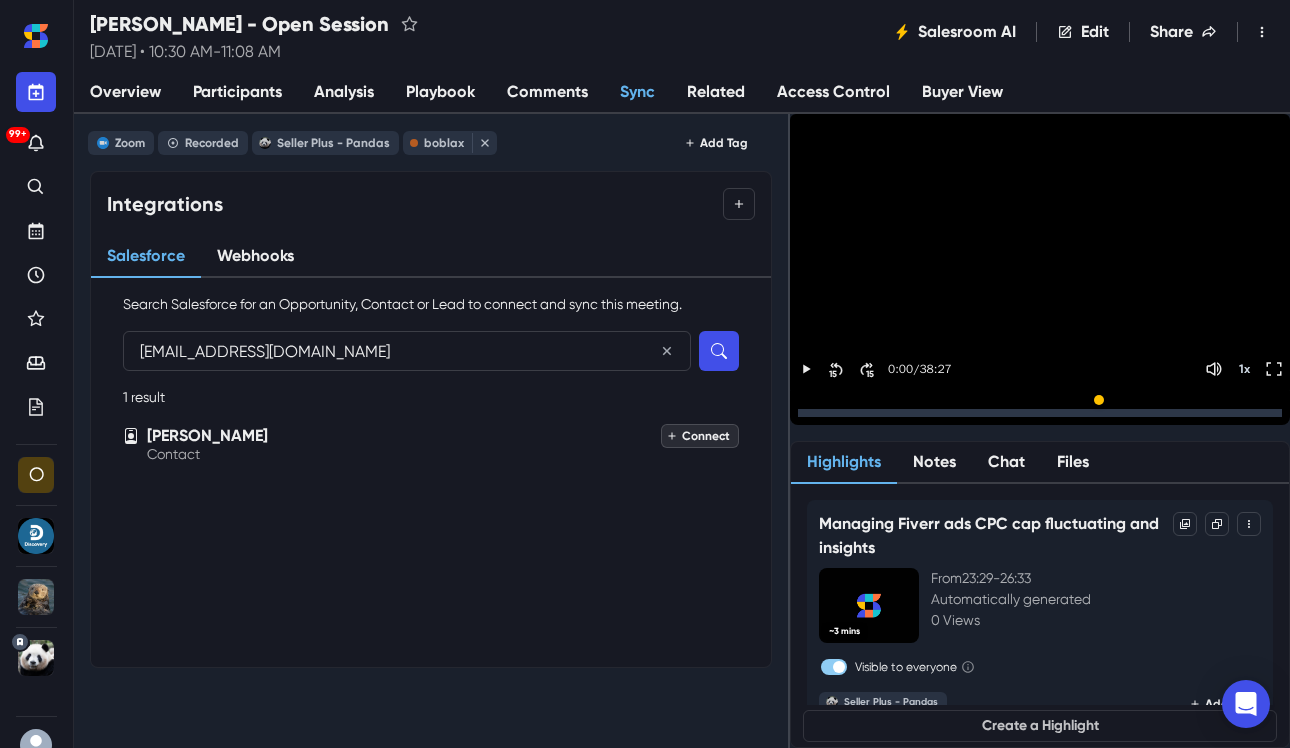 click on "Connect" at bounding box center [700, 436] 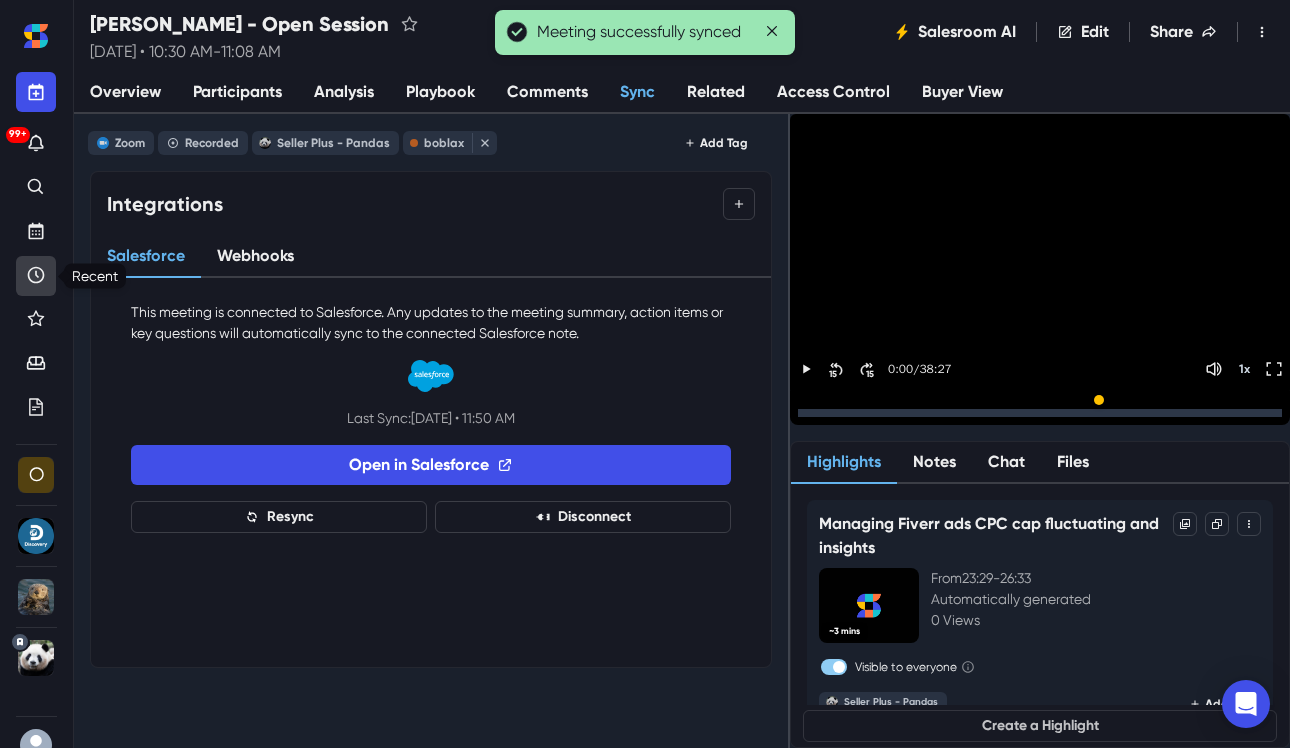 click 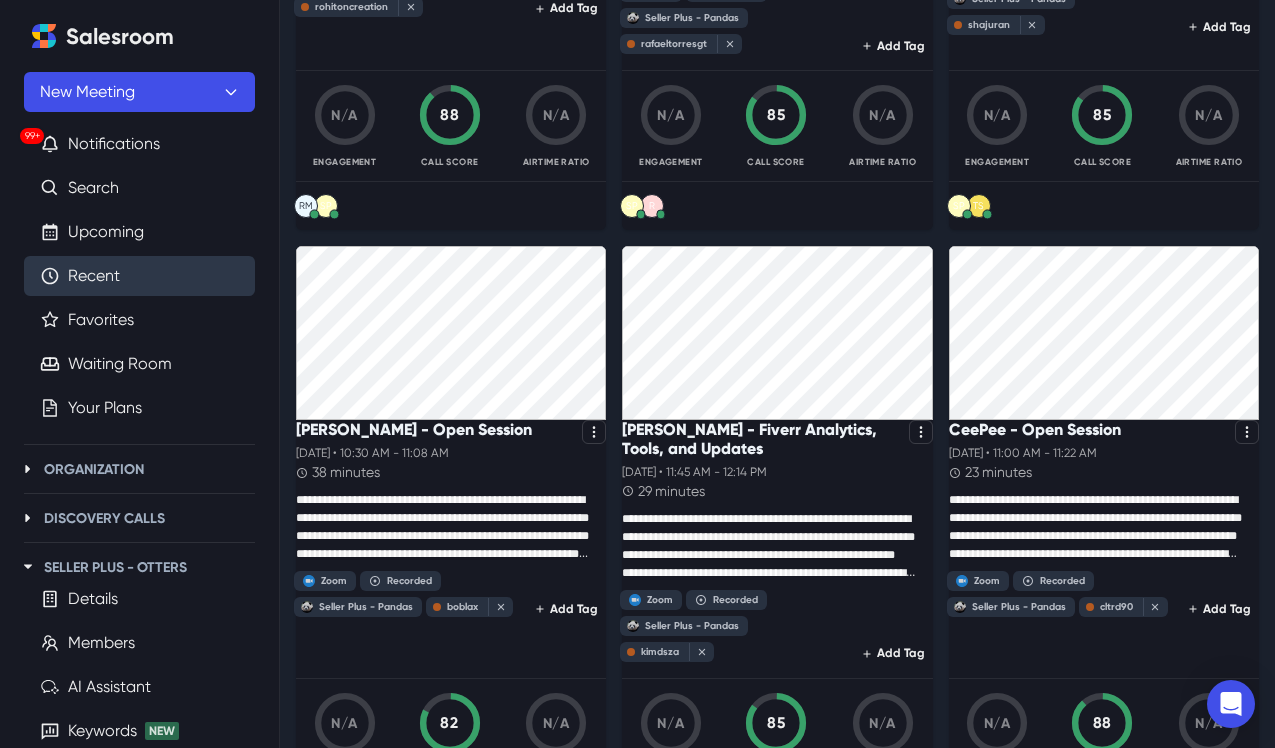 scroll, scrollTop: 624, scrollLeft: 0, axis: vertical 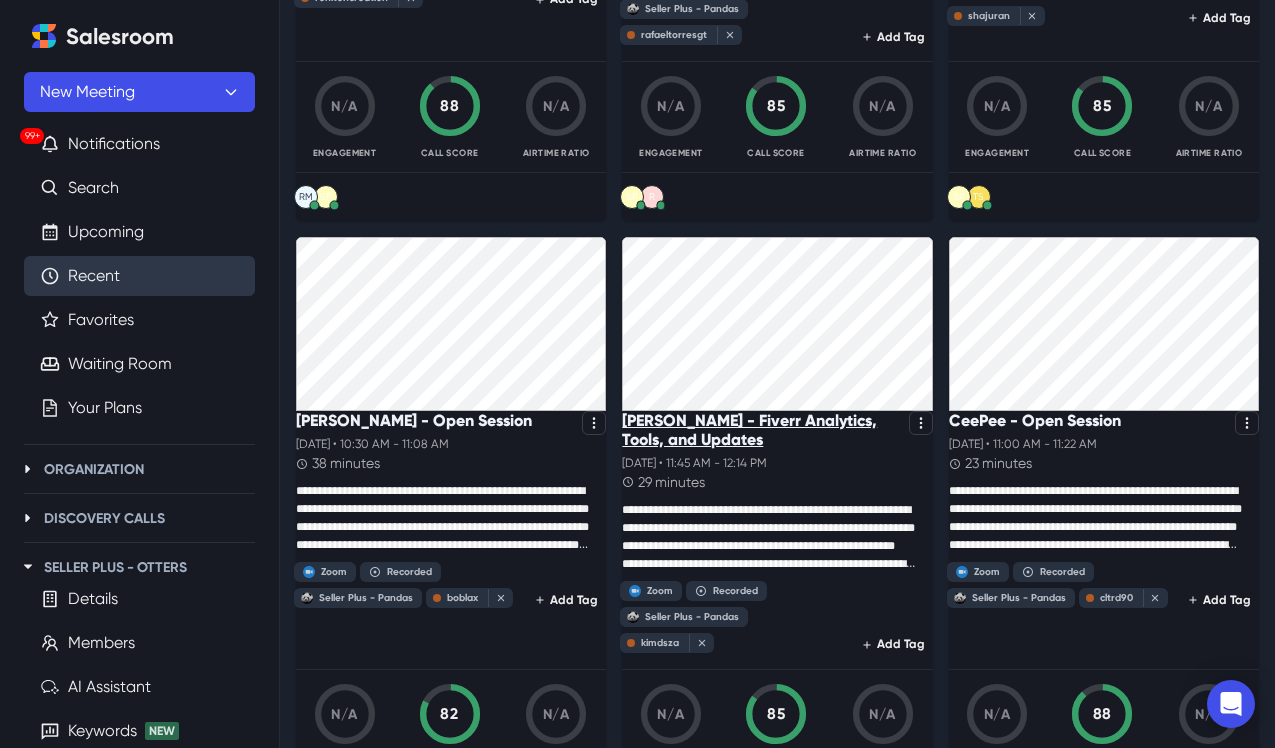 click on "[PERSON_NAME] - Fiverr Analytics, Tools, and Updates" at bounding box center (761, 430) 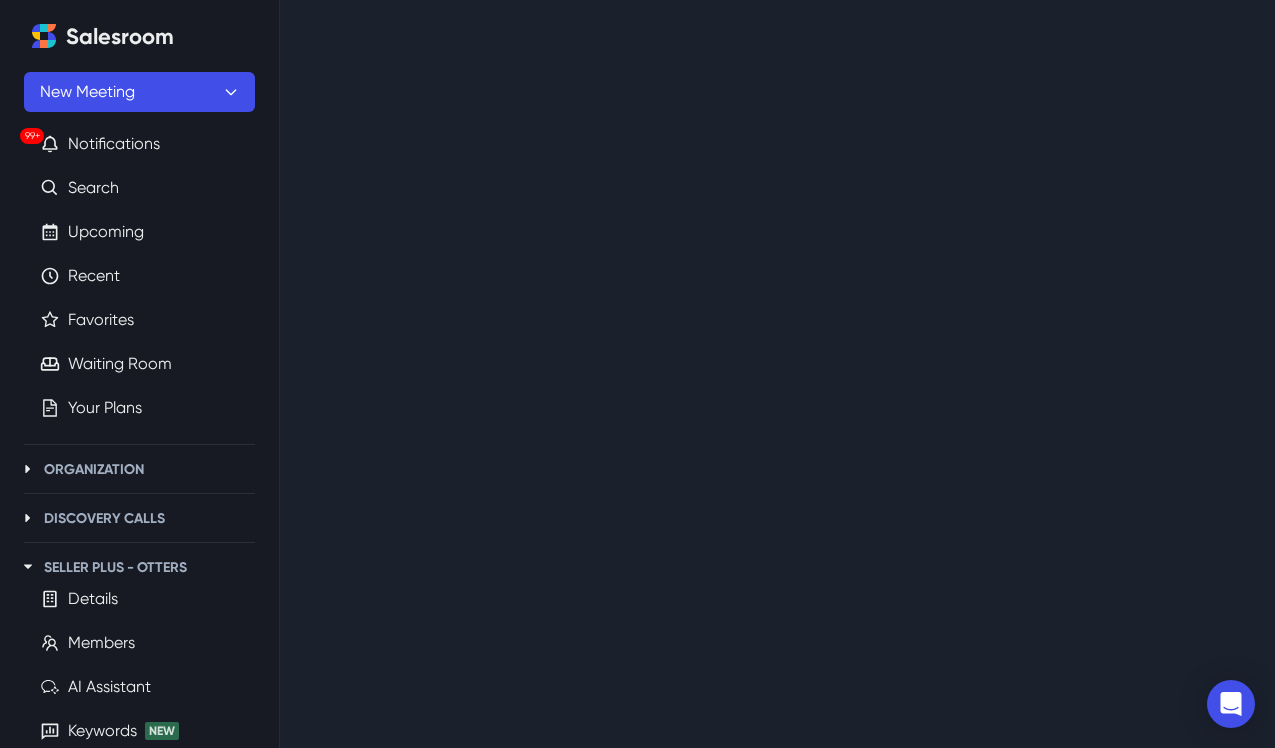 scroll, scrollTop: 0, scrollLeft: 0, axis: both 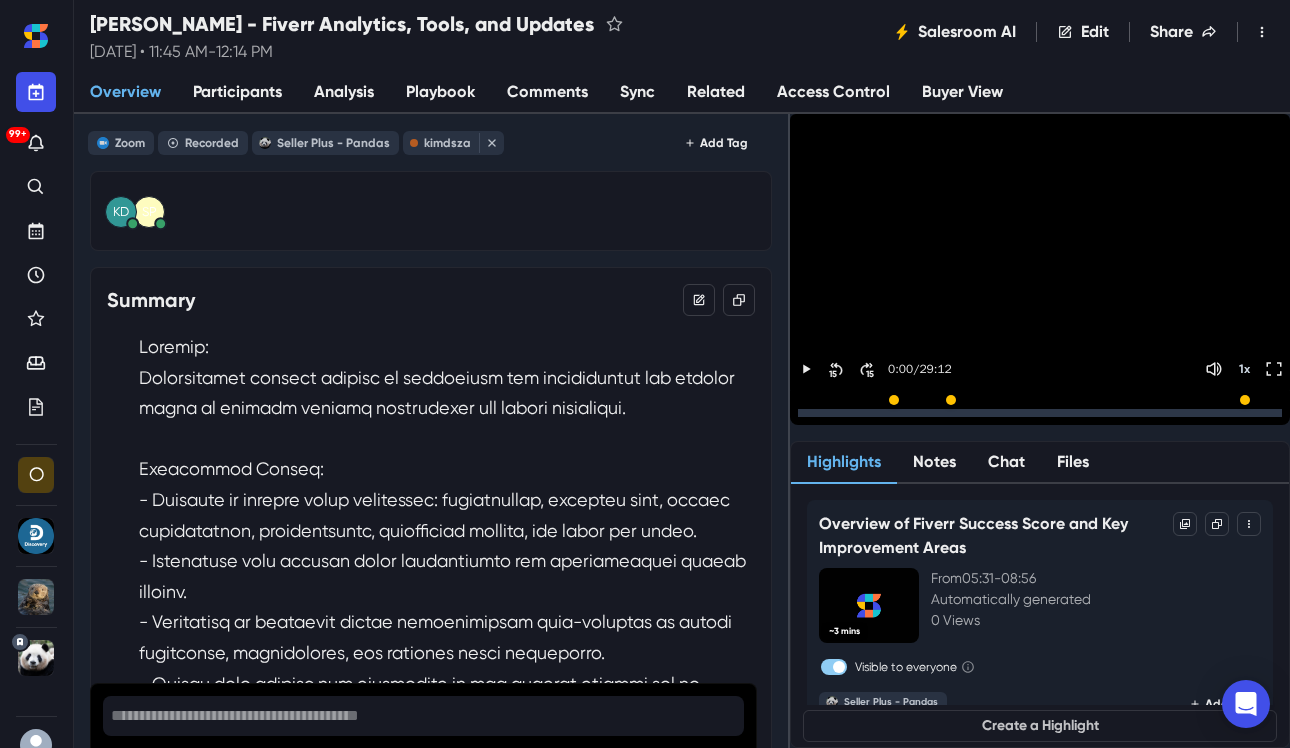click on "Sync" at bounding box center (637, 93) 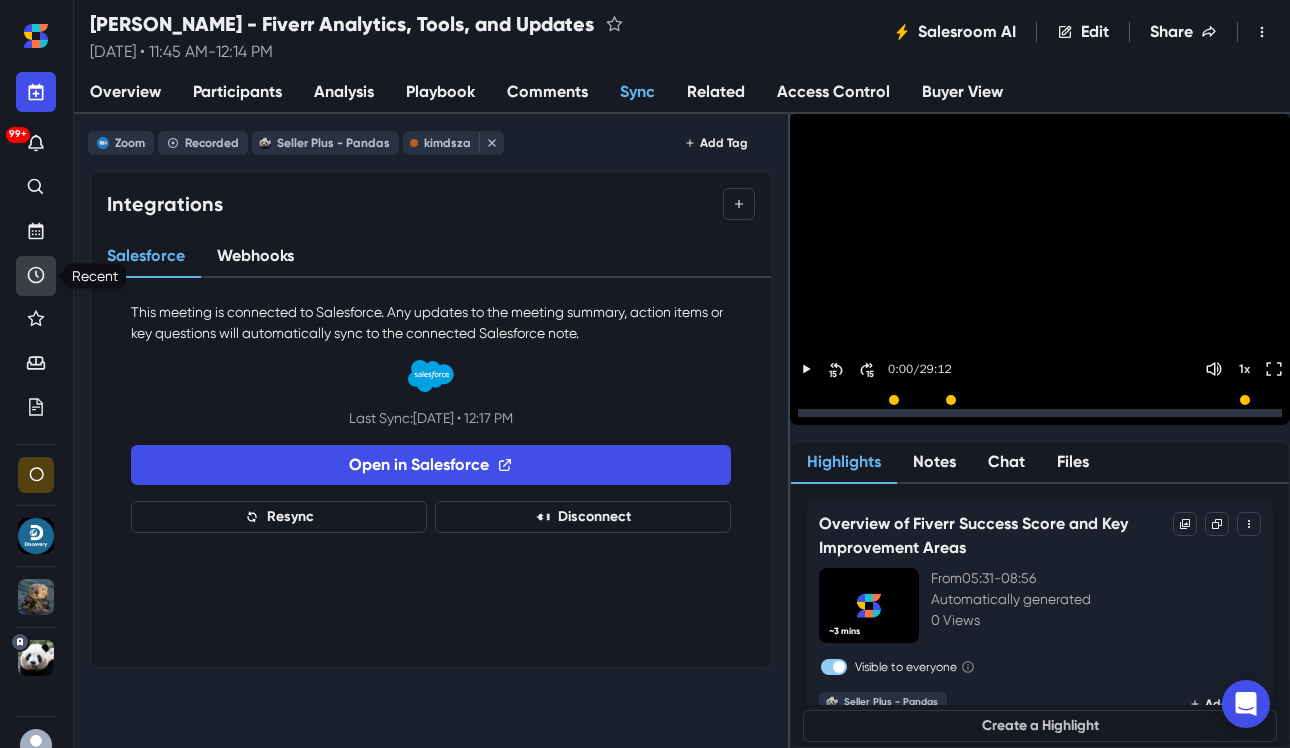 click 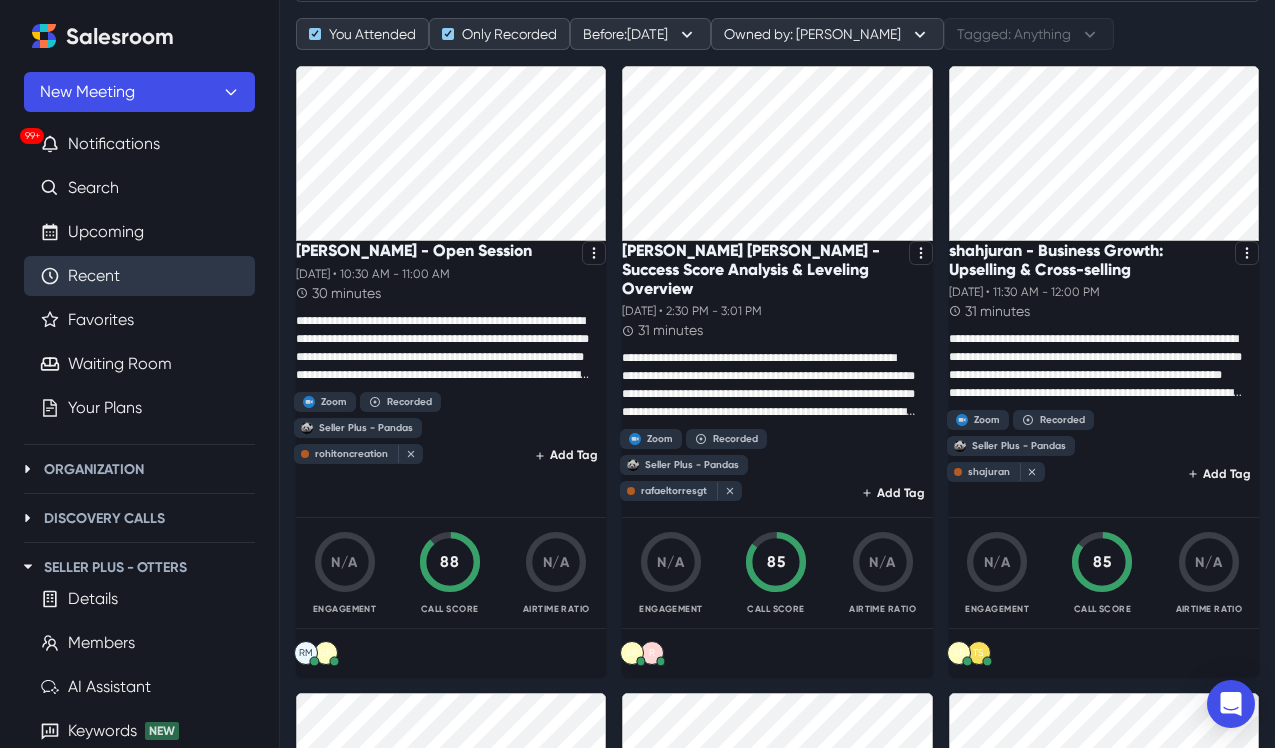 scroll, scrollTop: 17, scrollLeft: 0, axis: vertical 